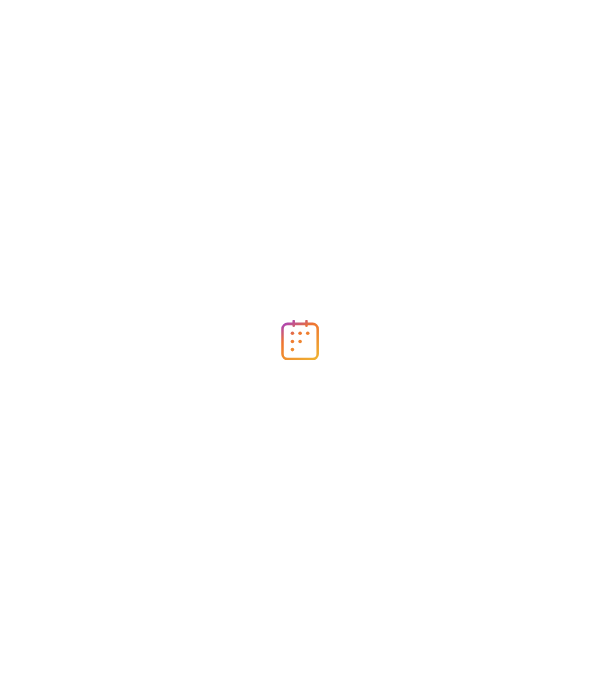 scroll, scrollTop: 0, scrollLeft: 0, axis: both 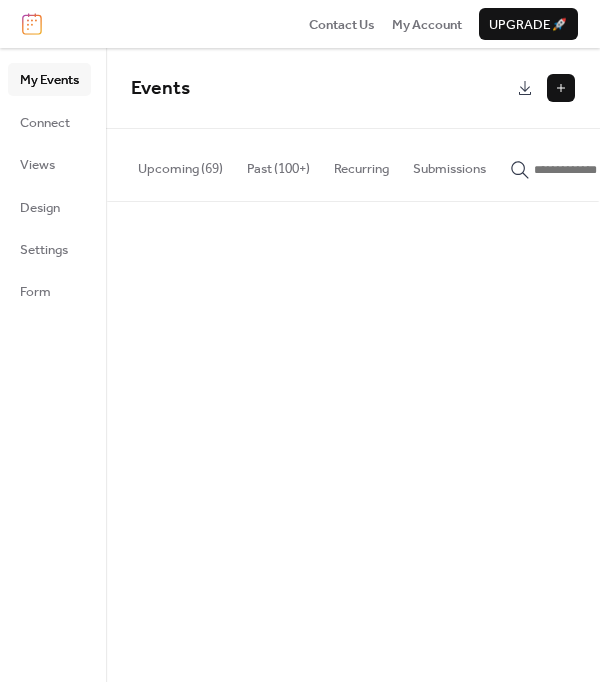 click on "Past (100+)" at bounding box center [278, 164] 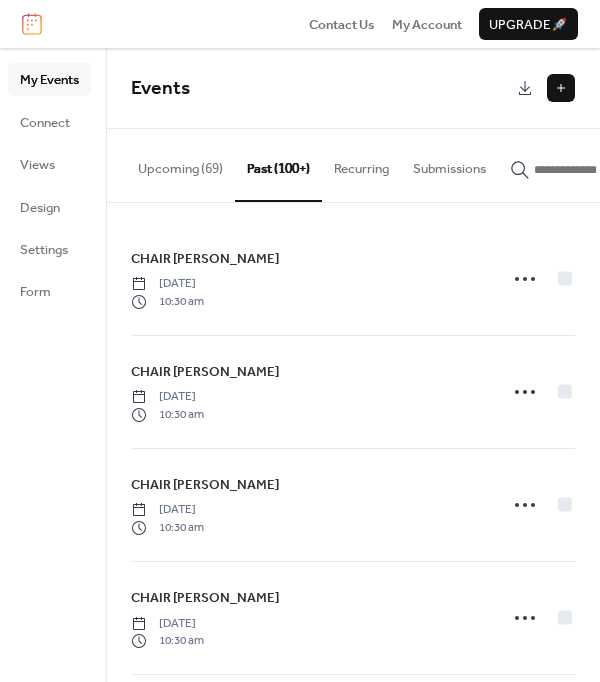 click at bounding box center [594, 170] 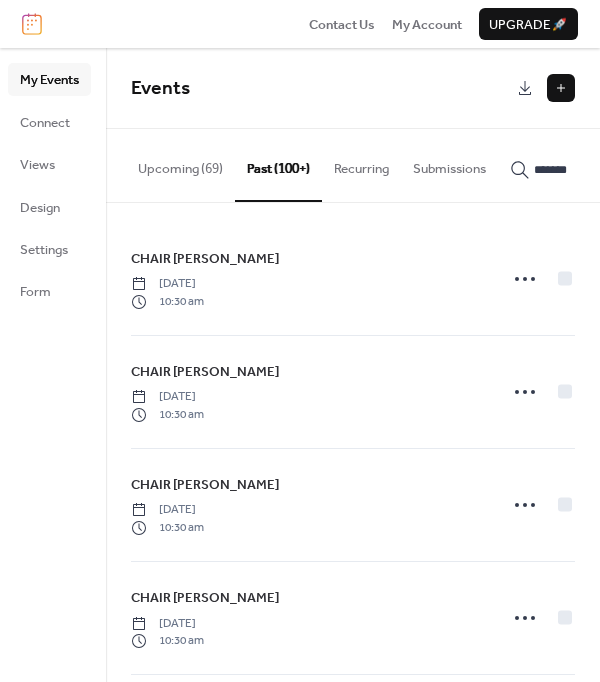 click on "******" at bounding box center (582, 164) 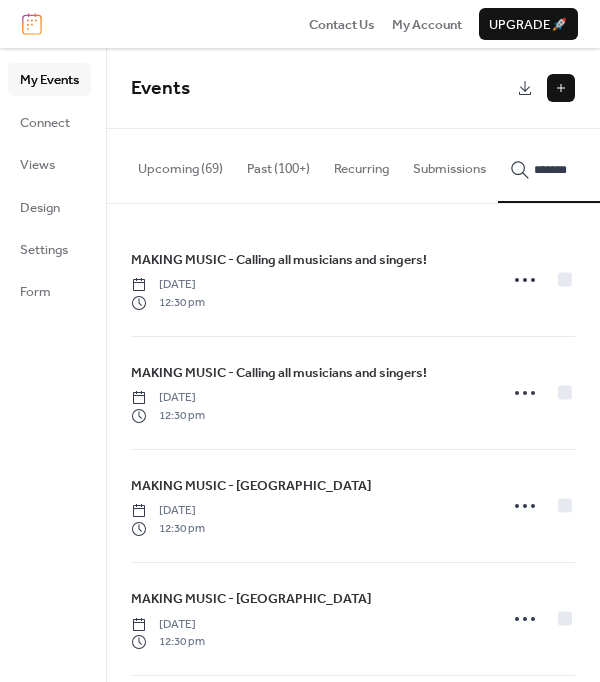 type on "******" 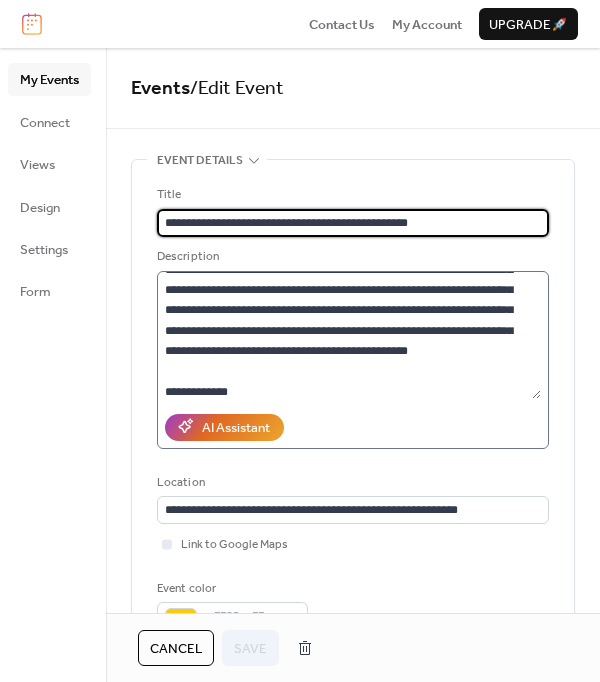 scroll, scrollTop: 118, scrollLeft: 0, axis: vertical 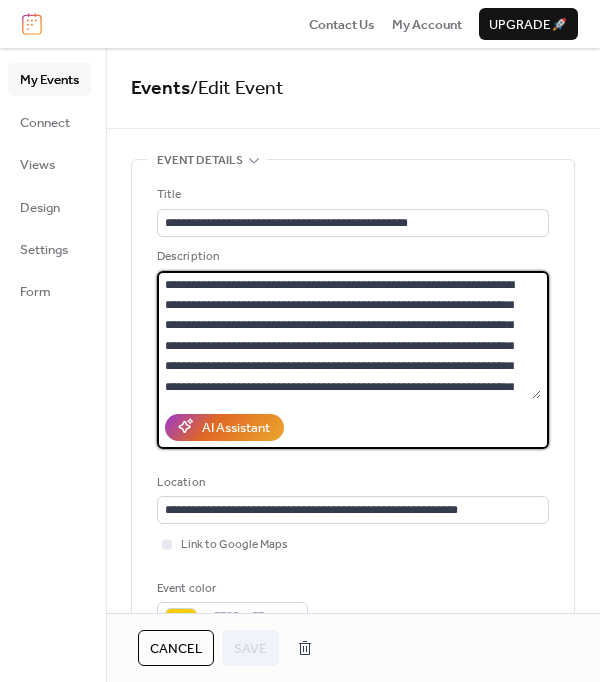 drag, startPoint x: 498, startPoint y: 348, endPoint x: 157, endPoint y: 254, distance: 353.7188 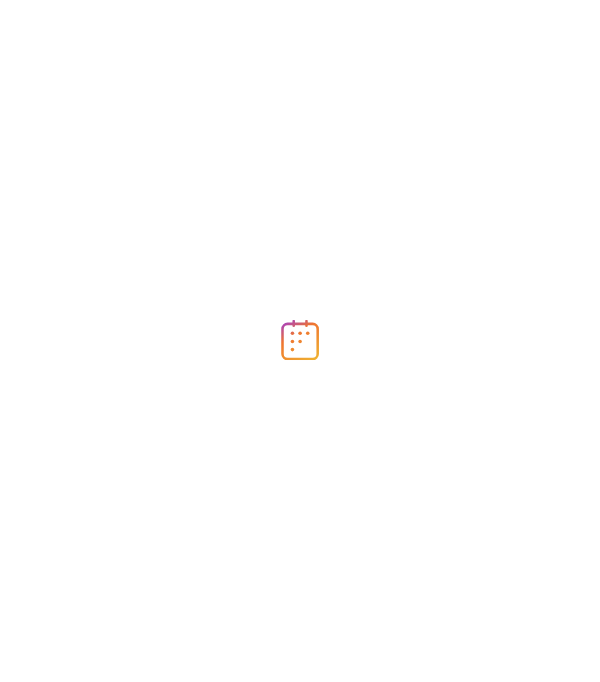 scroll, scrollTop: 0, scrollLeft: 0, axis: both 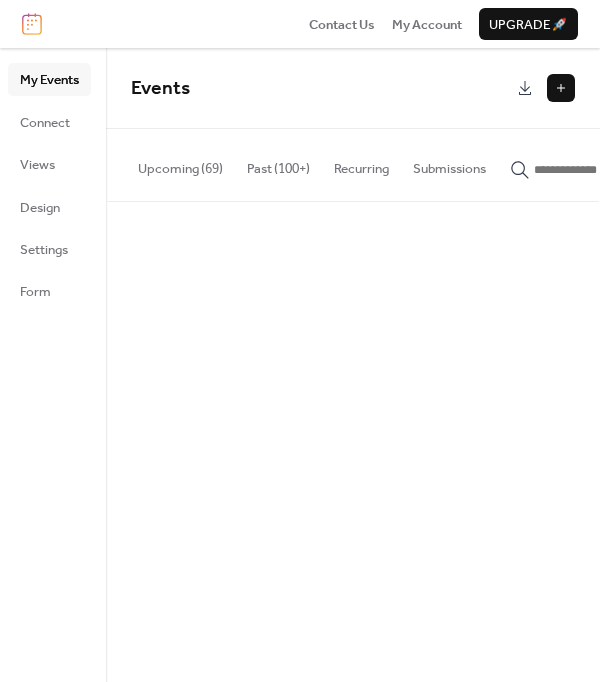 click on "Past (100+)" at bounding box center (278, 164) 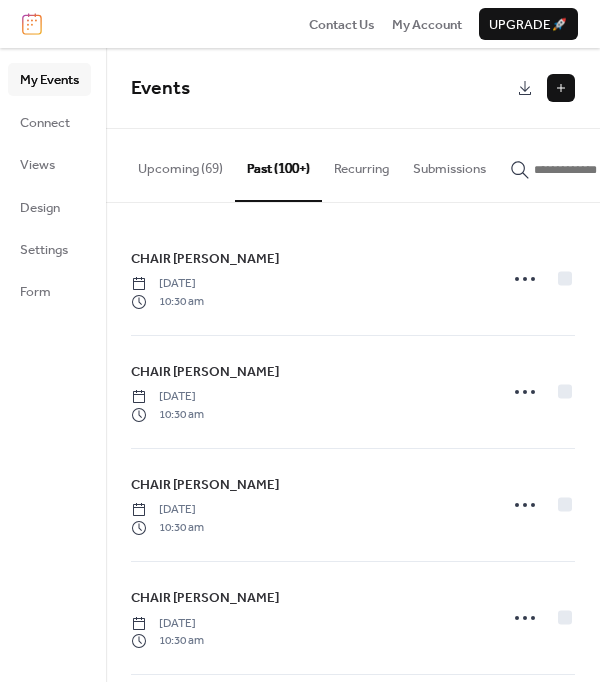 click at bounding box center (594, 170) 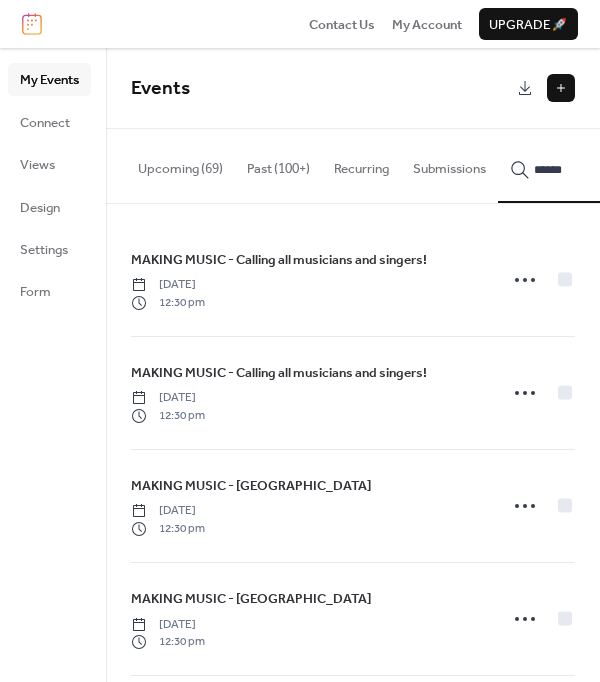 type on "******" 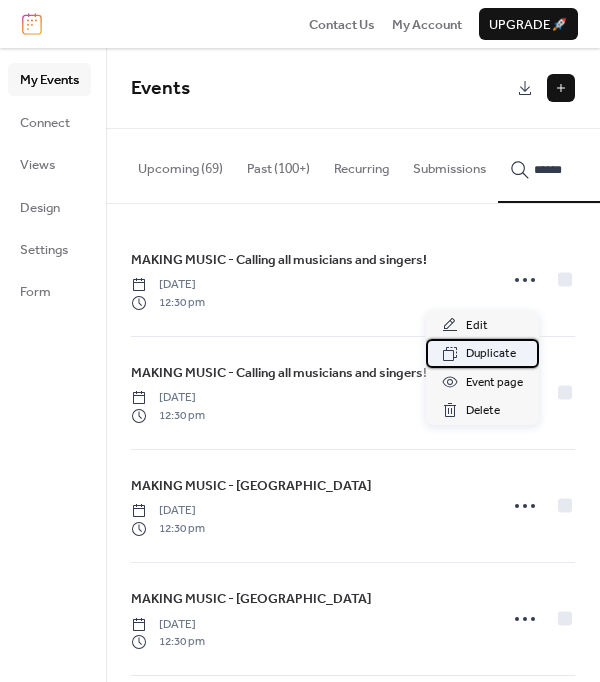 click on "Duplicate" at bounding box center [491, 354] 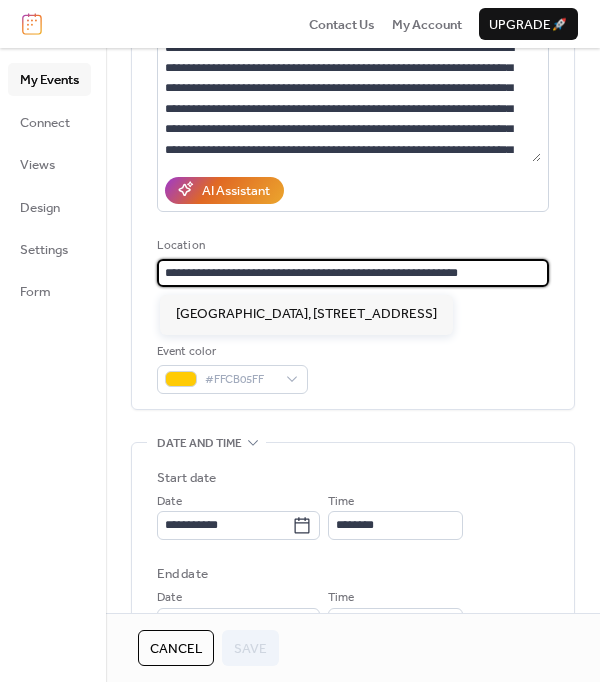 drag, startPoint x: 504, startPoint y: 274, endPoint x: 93, endPoint y: 265, distance: 411.09854 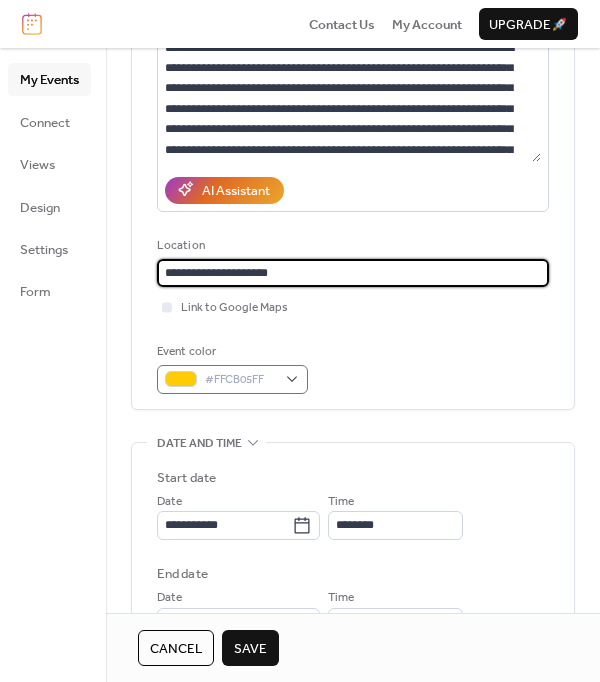 type on "**********" 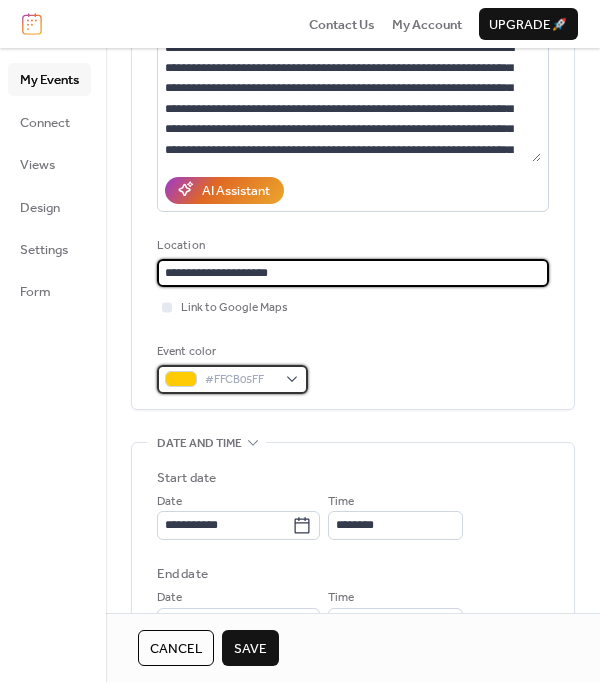 click on "#FFCB05FF" at bounding box center (232, 379) 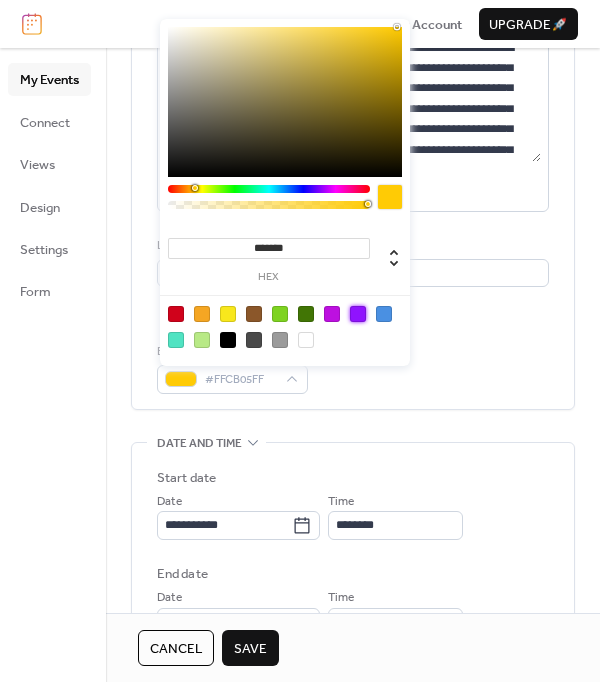 click at bounding box center [358, 314] 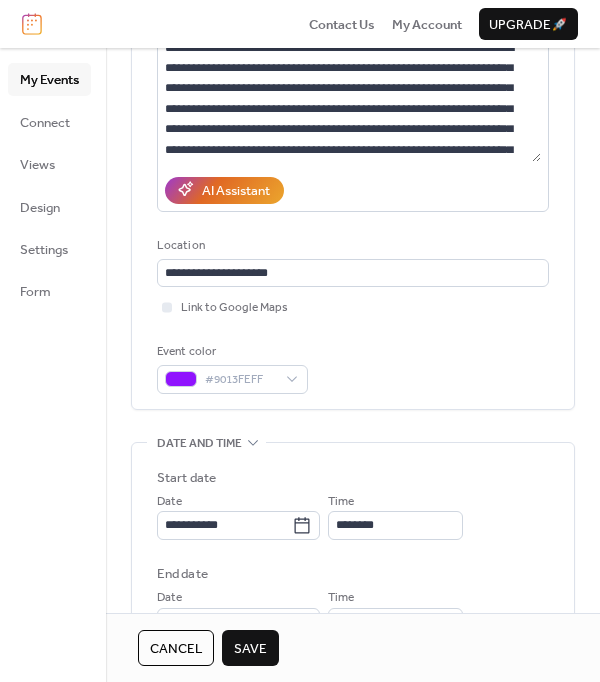 click on "**********" at bounding box center [353, 170] 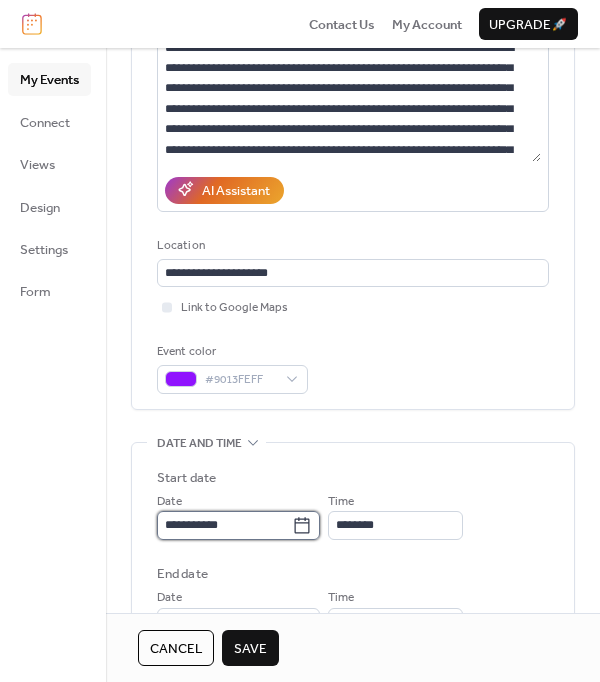 click on "**********" at bounding box center (224, 525) 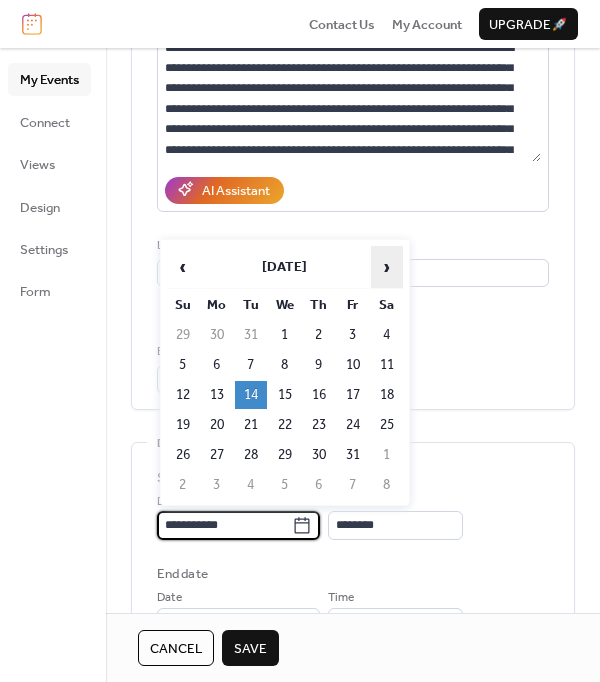 click on "›" at bounding box center [387, 267] 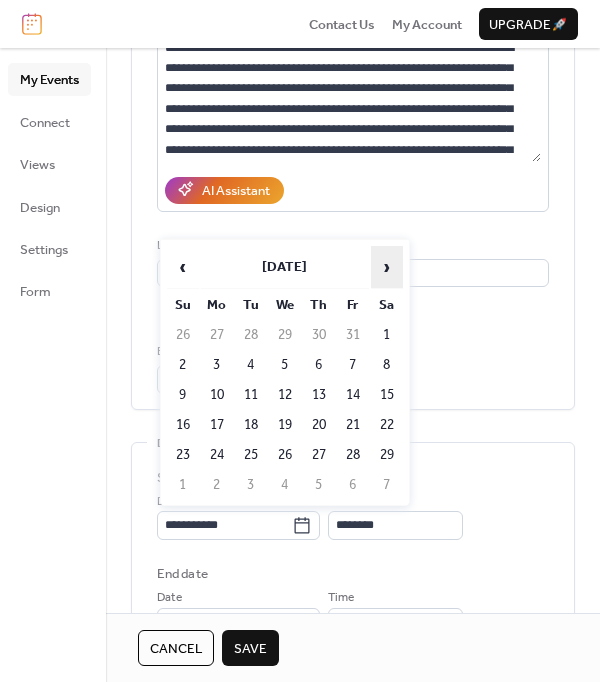 click on "›" at bounding box center (387, 267) 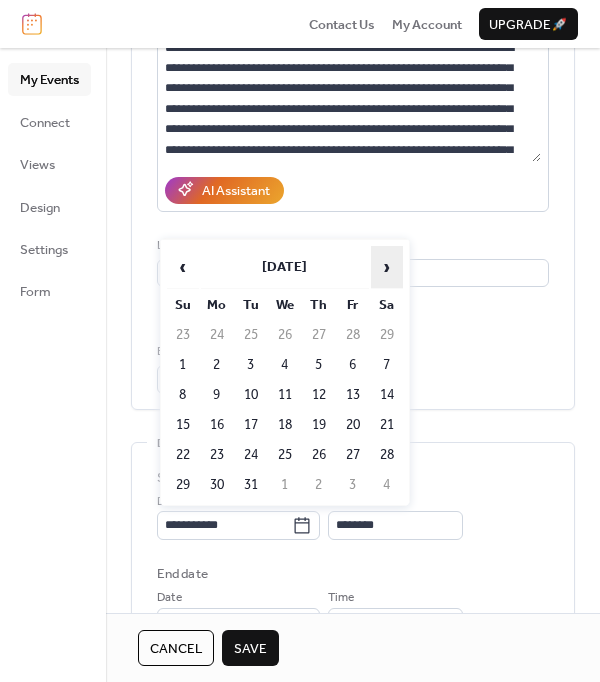 click on "›" at bounding box center (387, 267) 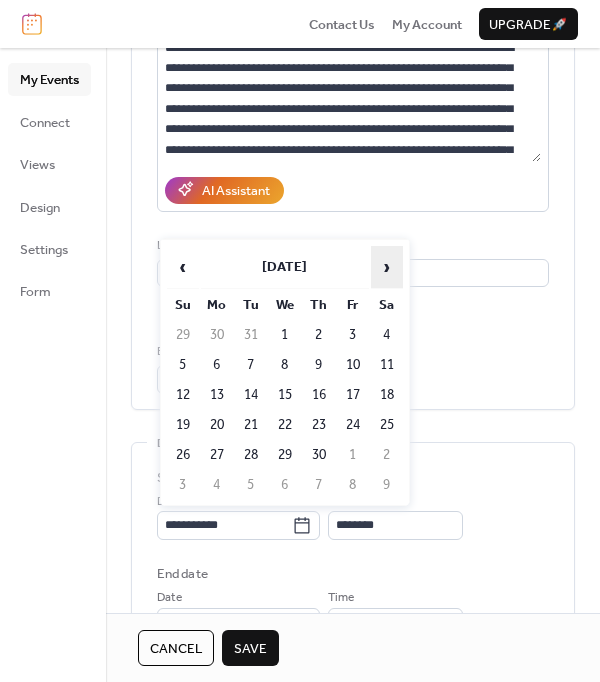 click on "›" at bounding box center (387, 267) 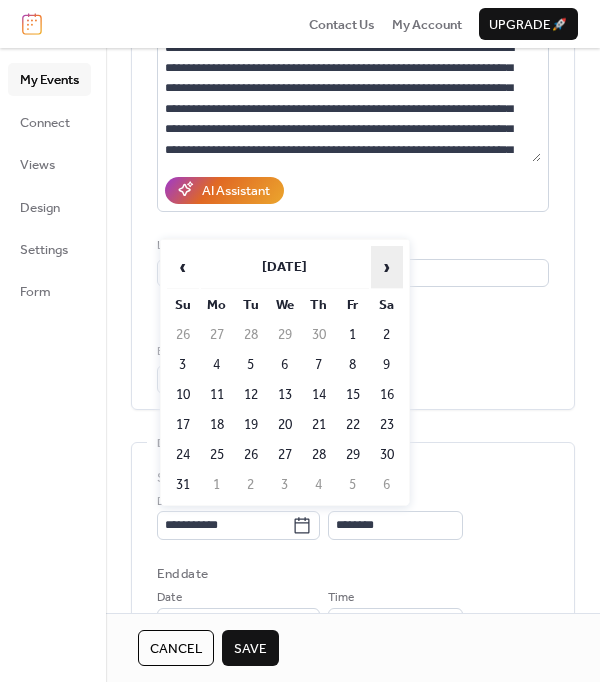 click on "›" at bounding box center (387, 267) 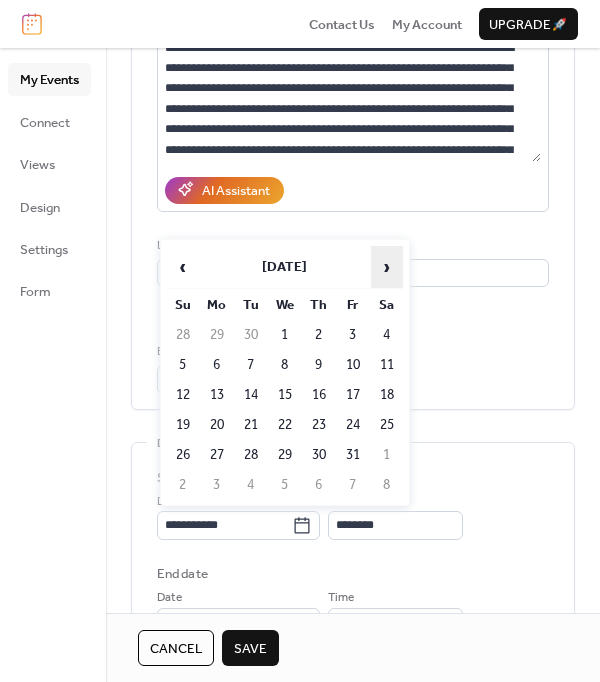 click on "›" at bounding box center [387, 267] 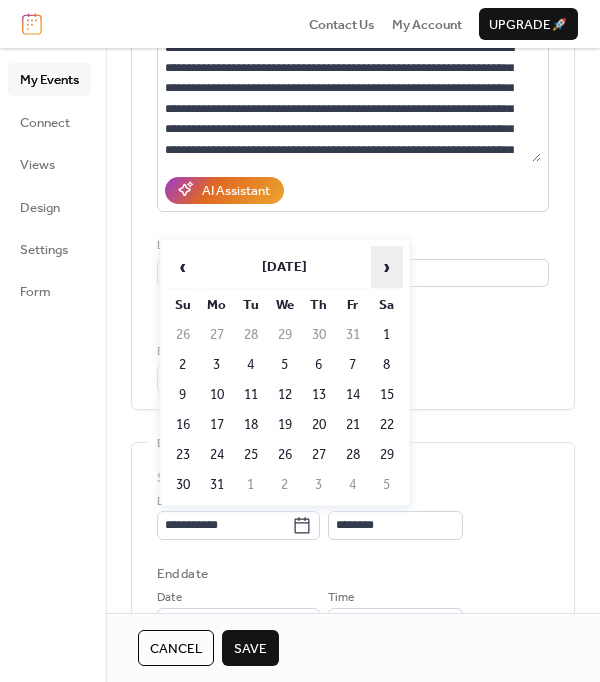 click on "›" at bounding box center (387, 267) 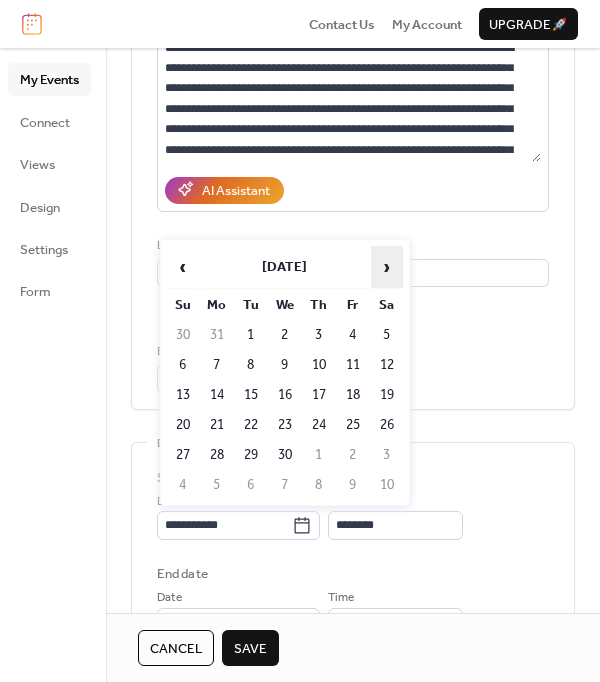 click on "›" at bounding box center (387, 267) 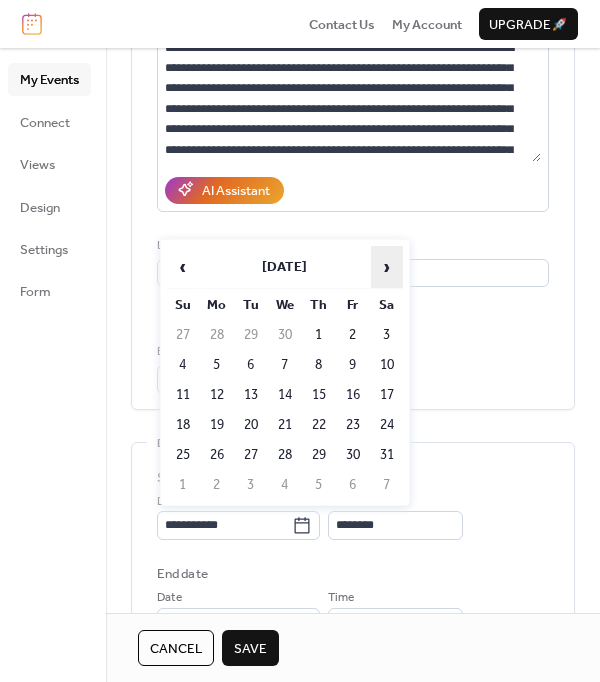 click on "›" at bounding box center (387, 267) 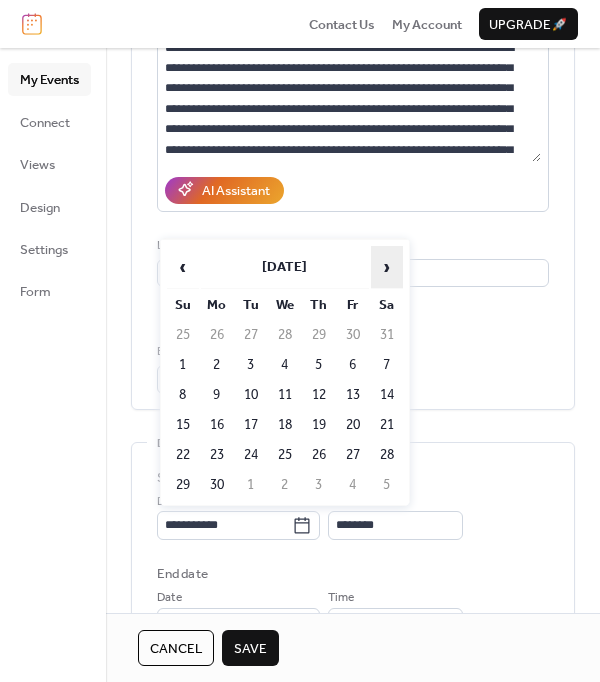 click on "›" at bounding box center (387, 267) 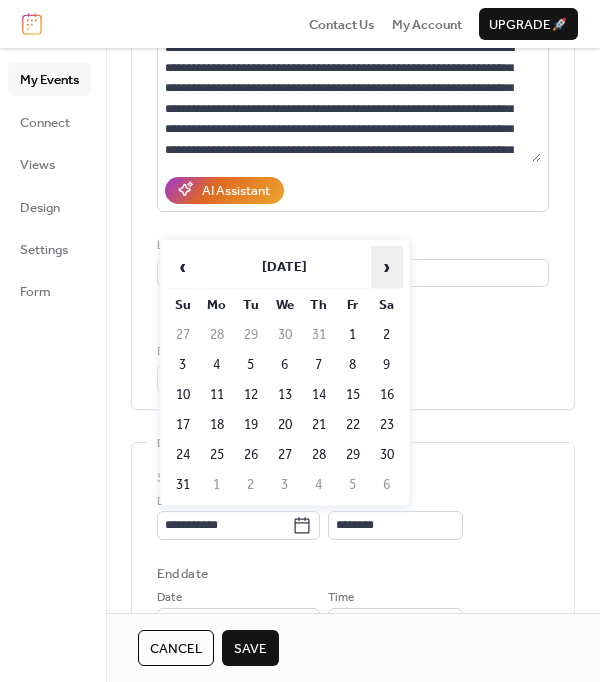 click on "›" at bounding box center [387, 267] 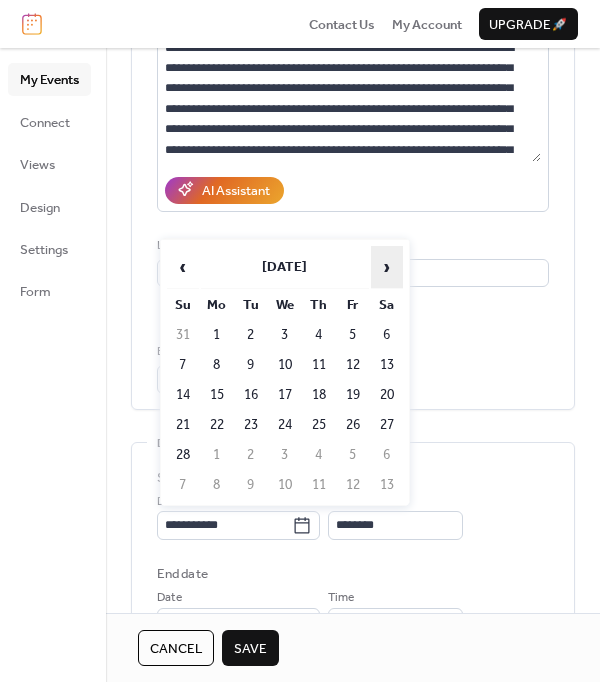 click on "›" at bounding box center [387, 267] 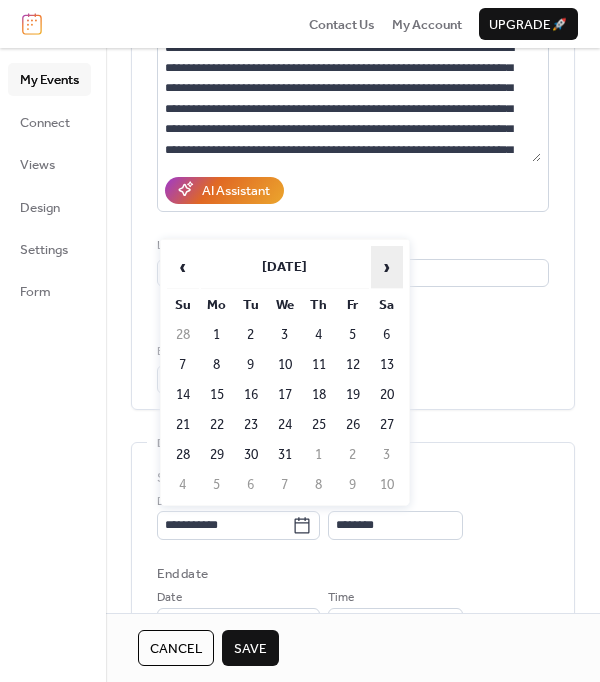 click on "›" at bounding box center (387, 267) 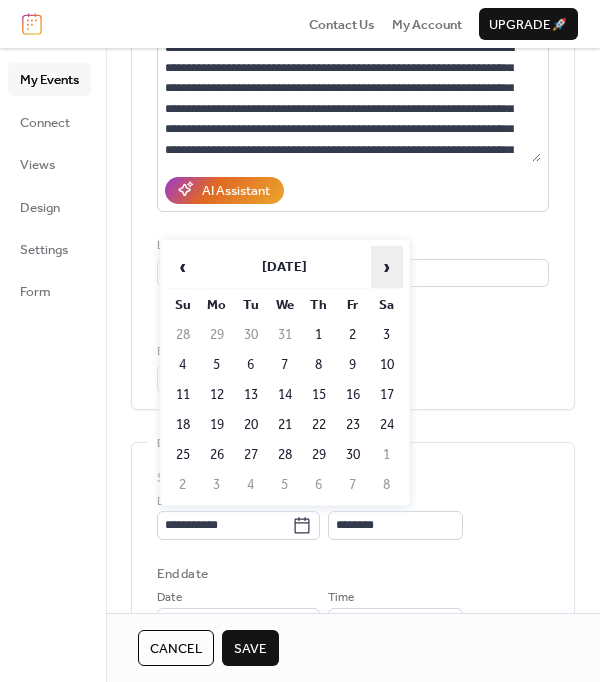 click on "›" at bounding box center [387, 267] 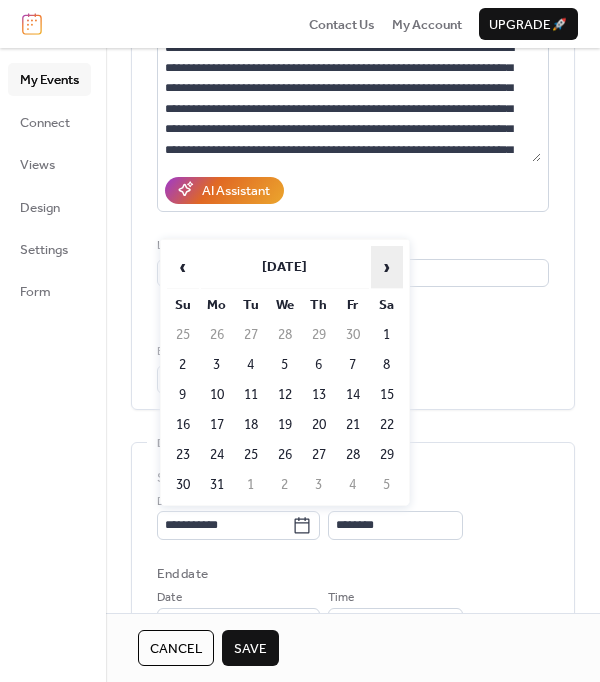 click on "›" at bounding box center (387, 267) 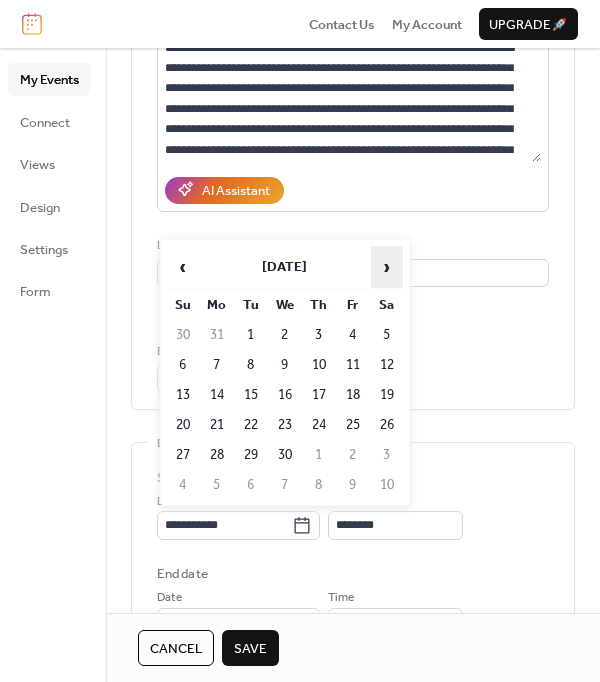 click on "›" at bounding box center [387, 267] 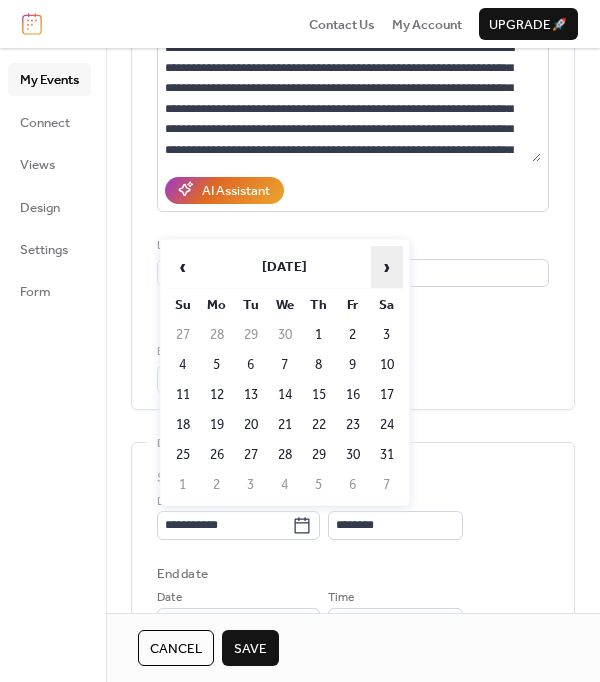 click on "›" at bounding box center (387, 267) 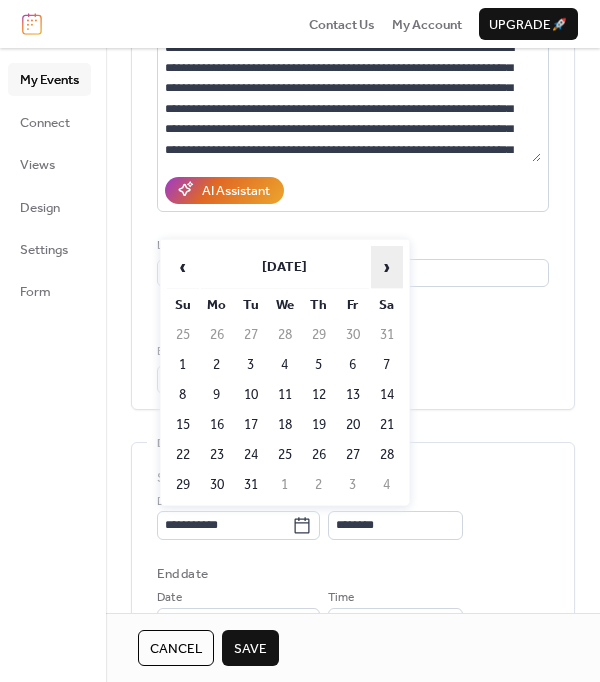 click on "›" at bounding box center [387, 267] 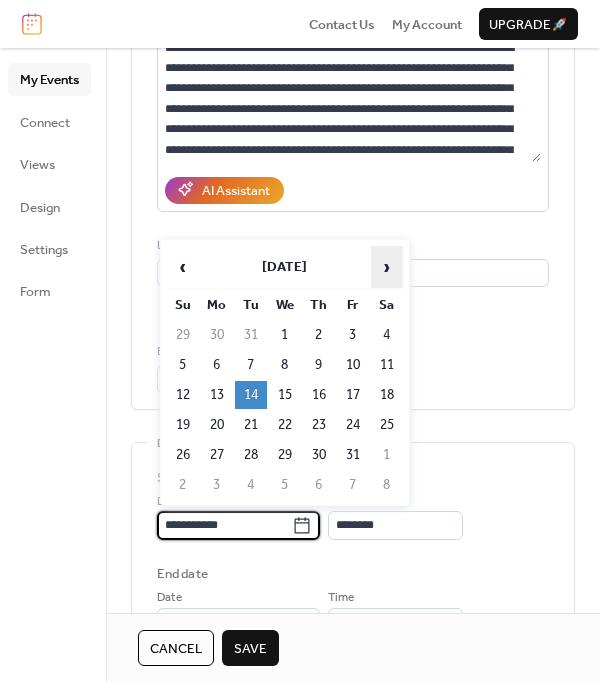 click on "›" at bounding box center [387, 267] 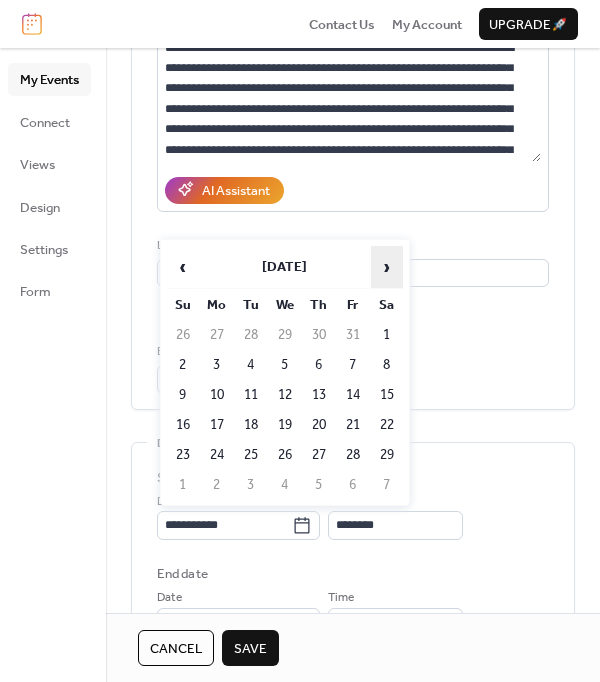 click on "›" at bounding box center [387, 267] 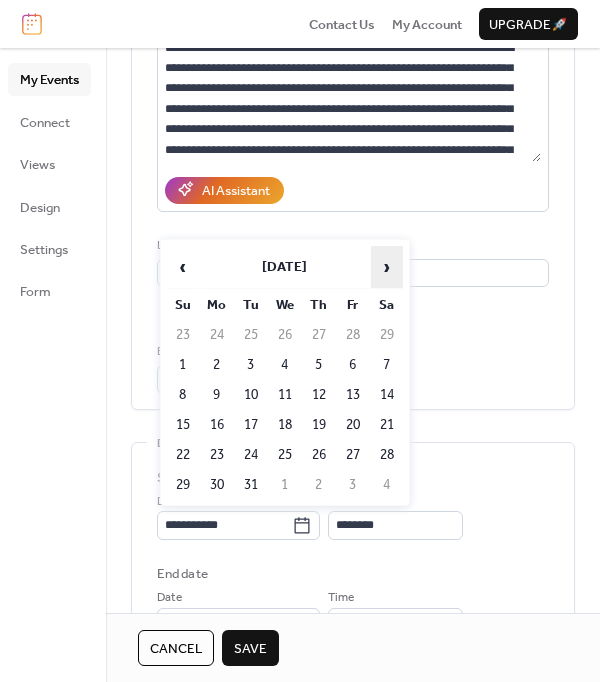 click on "›" at bounding box center [387, 267] 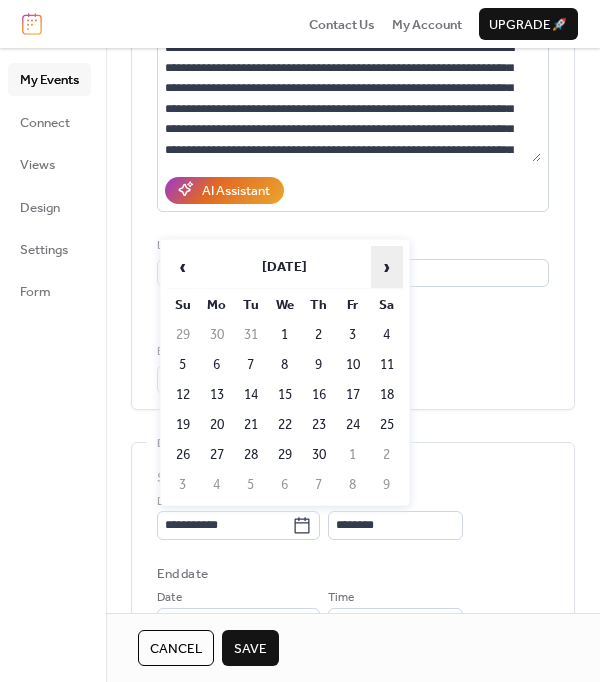 click on "›" at bounding box center [387, 267] 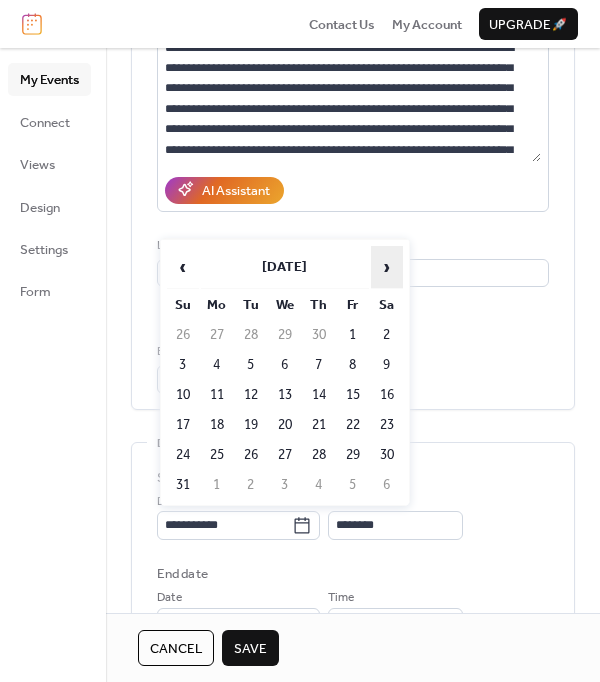 click on "›" at bounding box center [387, 267] 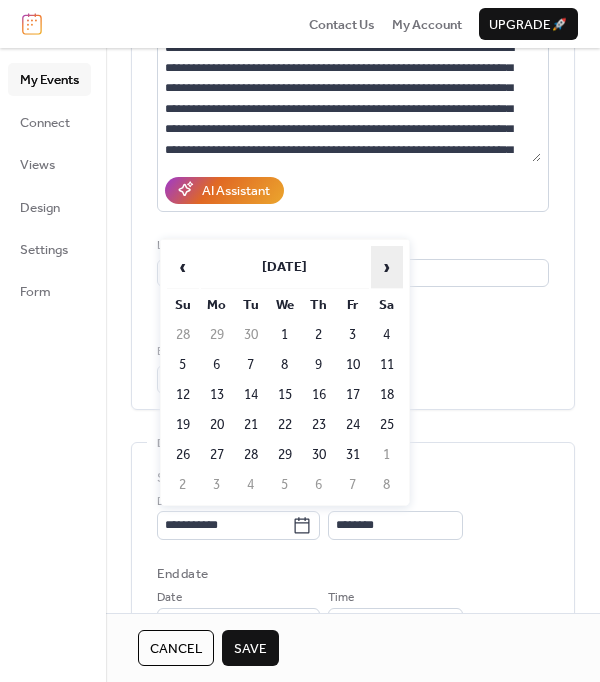 click on "›" at bounding box center (387, 267) 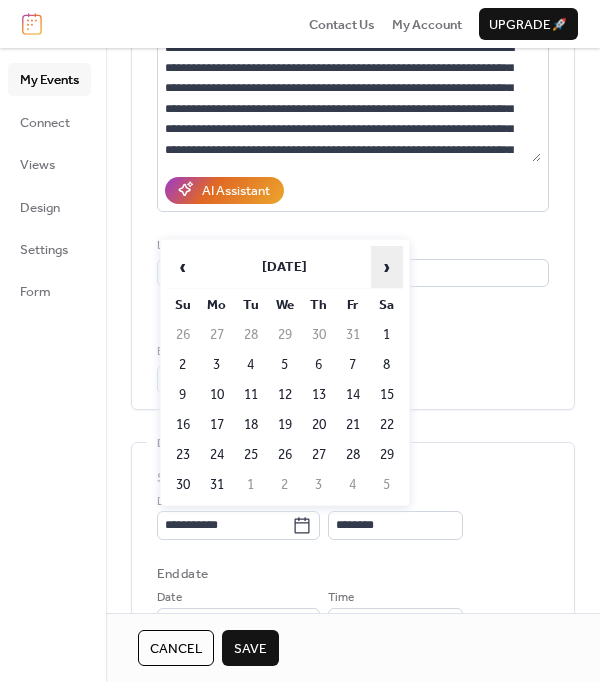 click on "›" at bounding box center (387, 267) 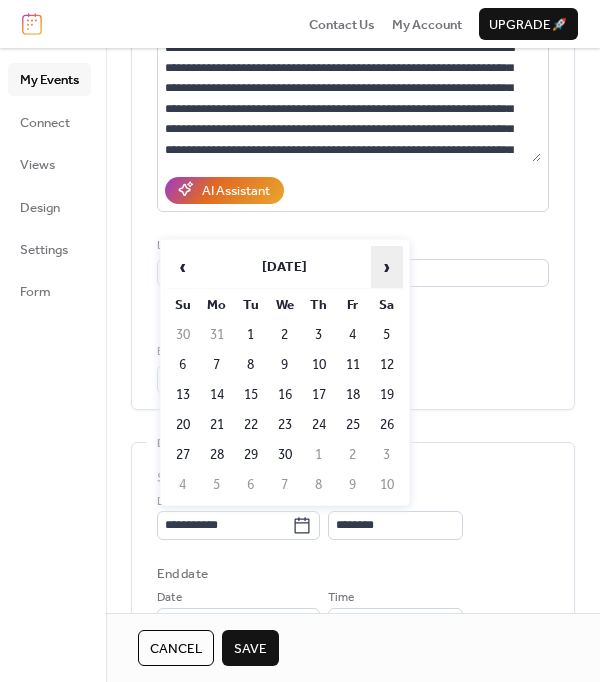 click on "›" at bounding box center (387, 267) 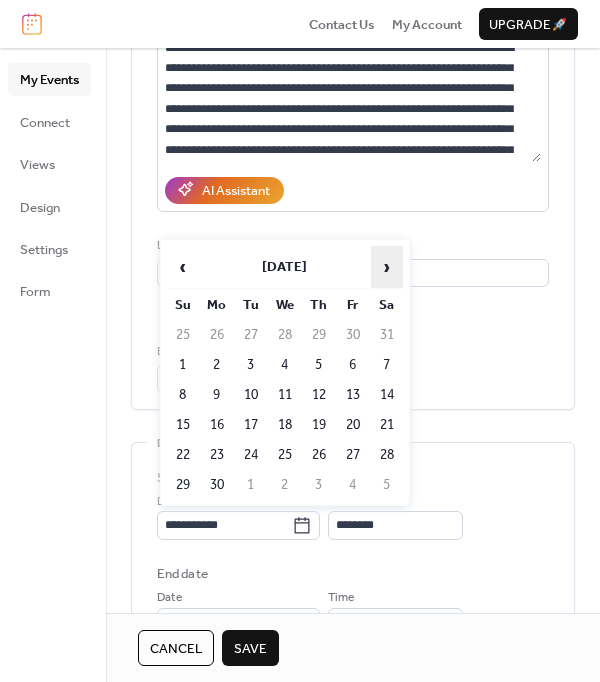 click on "›" at bounding box center (387, 267) 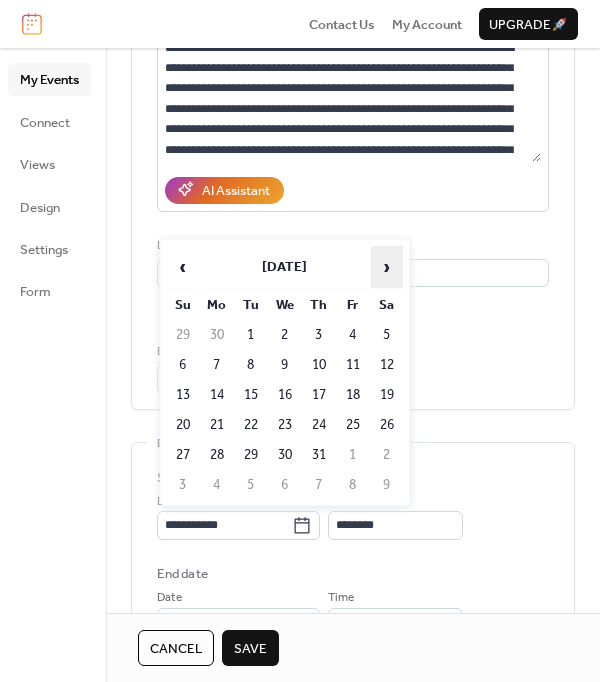 click on "›" at bounding box center (387, 267) 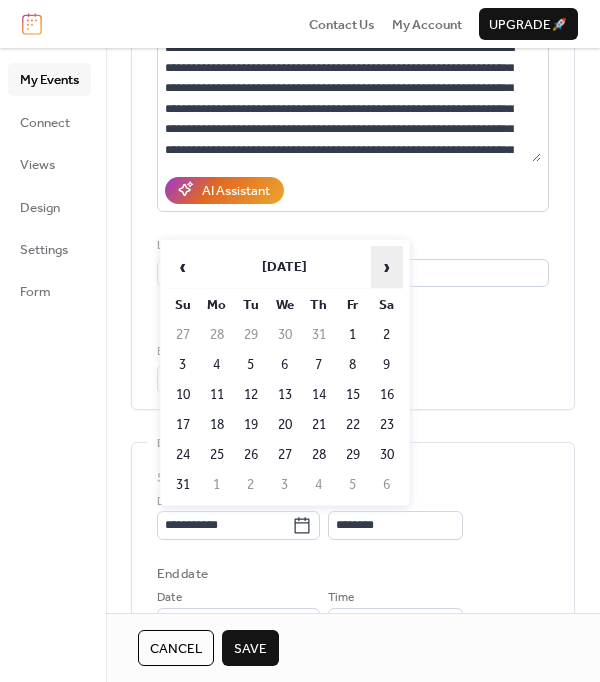 click on "›" at bounding box center [387, 267] 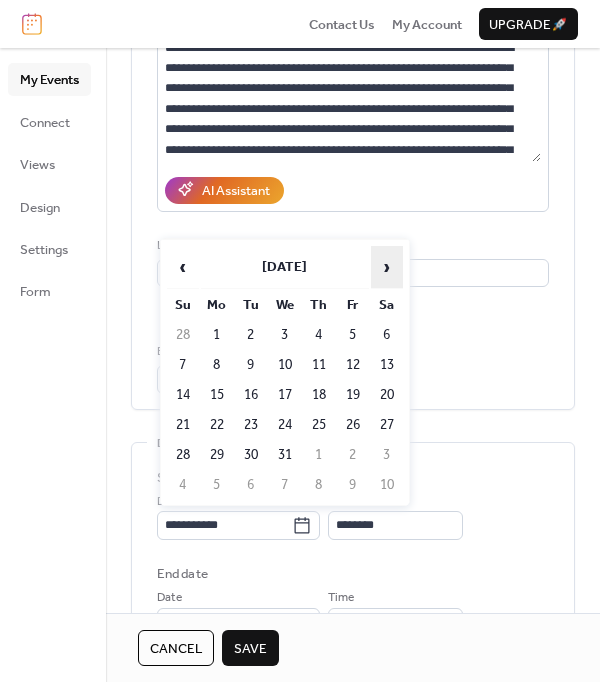 click on "›" at bounding box center [387, 267] 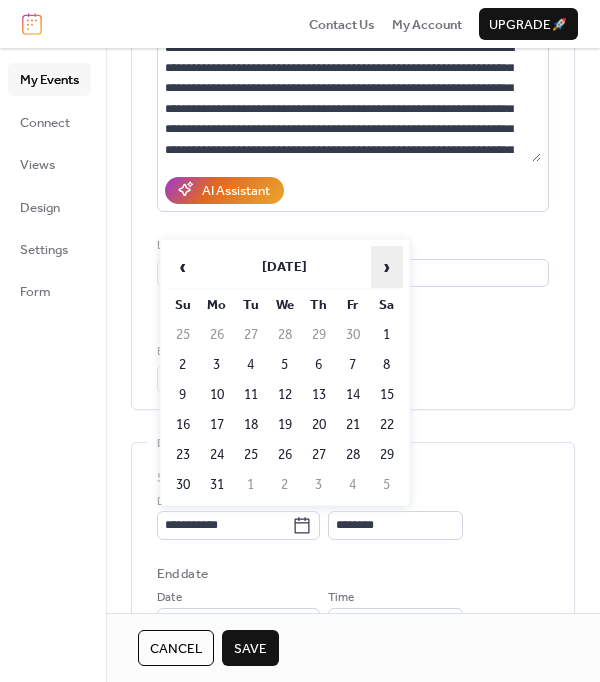 click on "›" at bounding box center [387, 267] 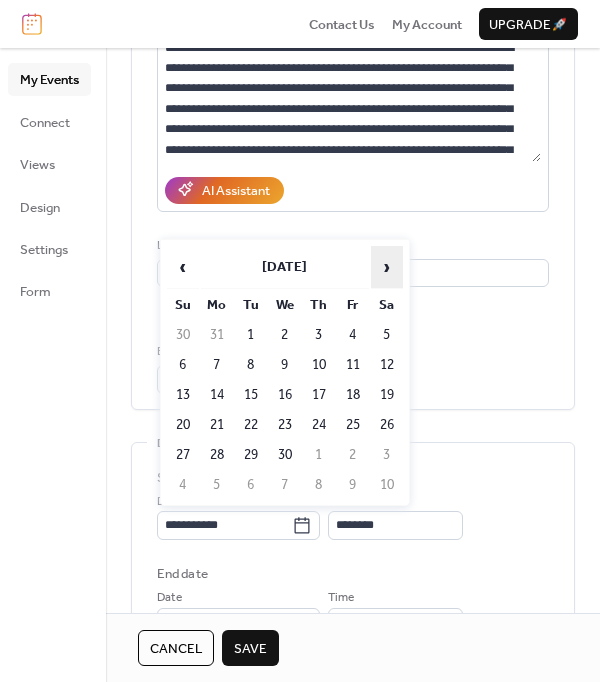 click on "›" at bounding box center (387, 267) 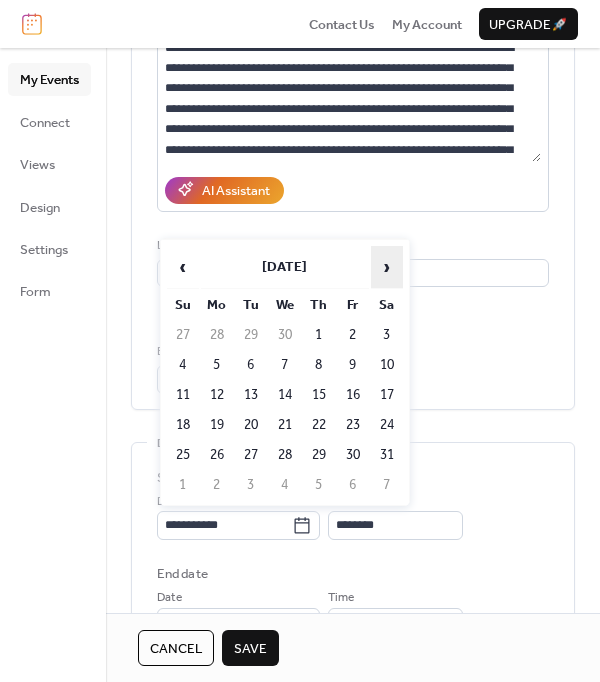 click on "›" at bounding box center [387, 267] 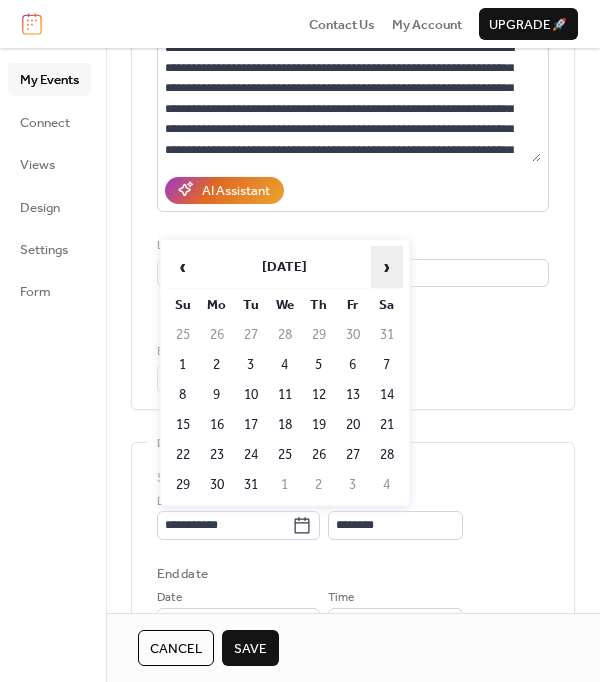 click on "›" at bounding box center (387, 267) 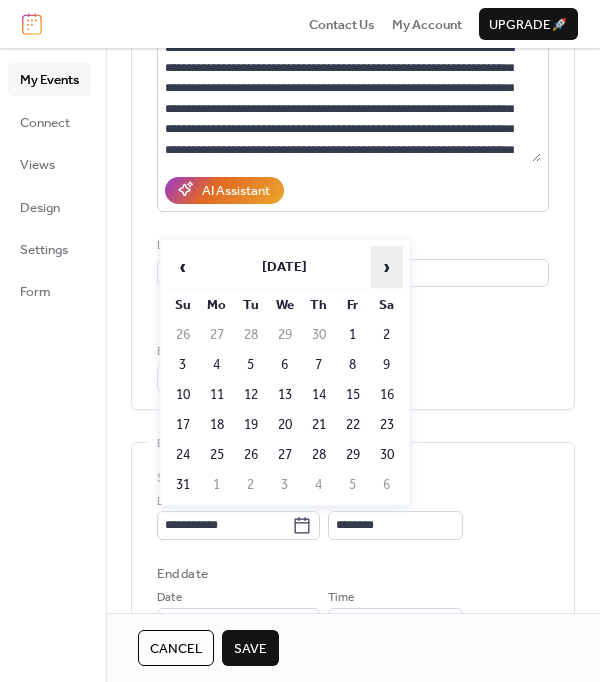 click on "›" at bounding box center [387, 267] 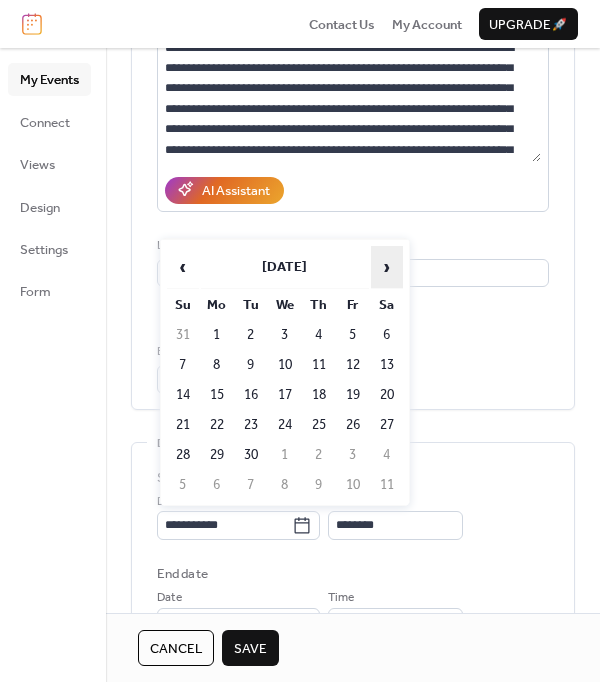 click on "›" at bounding box center (387, 267) 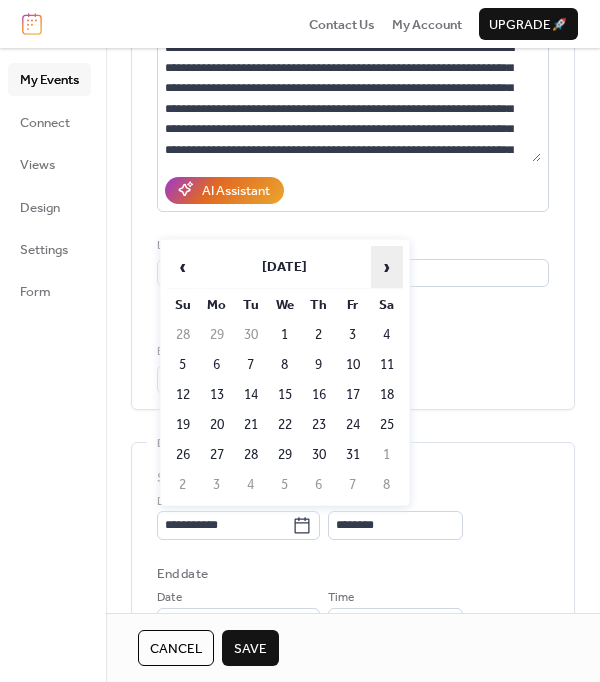 click on "›" at bounding box center [387, 267] 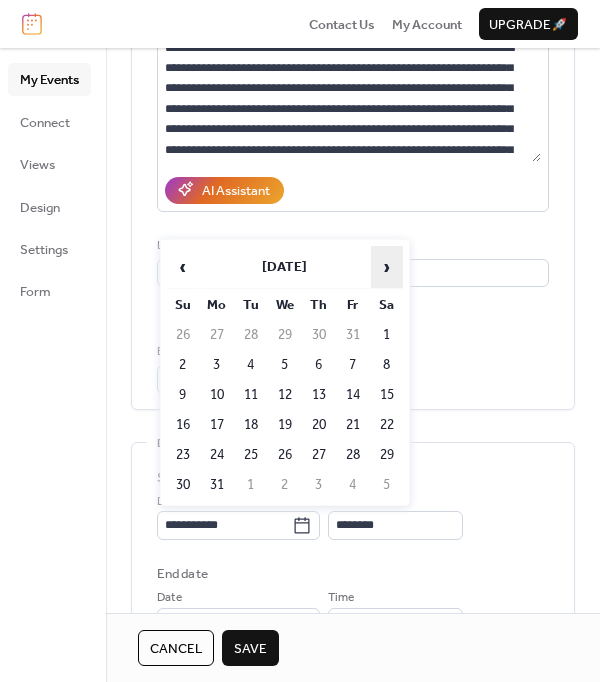 click on "›" at bounding box center [387, 267] 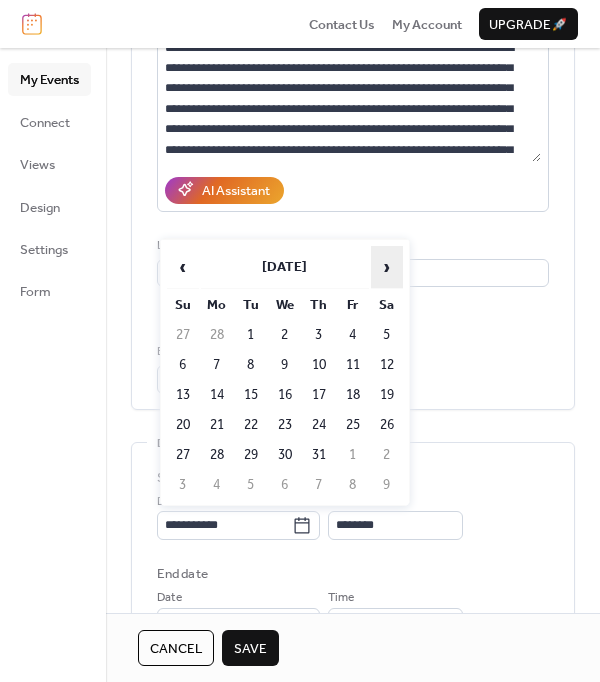 click on "›" at bounding box center [387, 267] 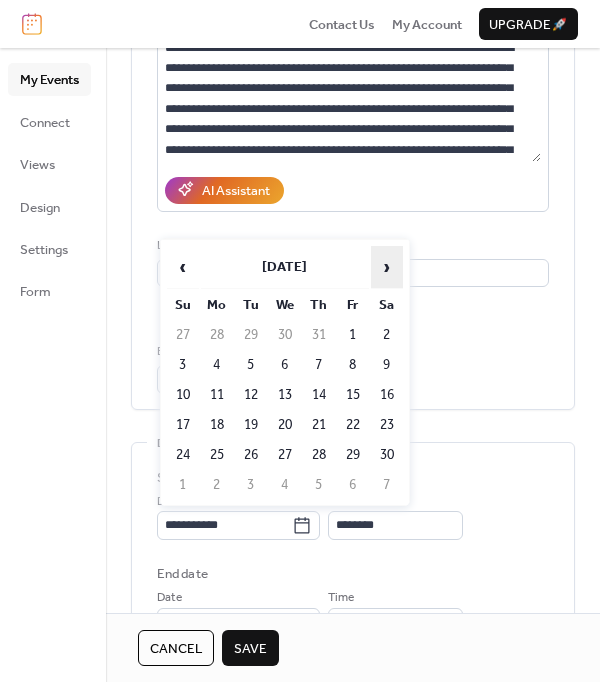 click on "›" at bounding box center [387, 267] 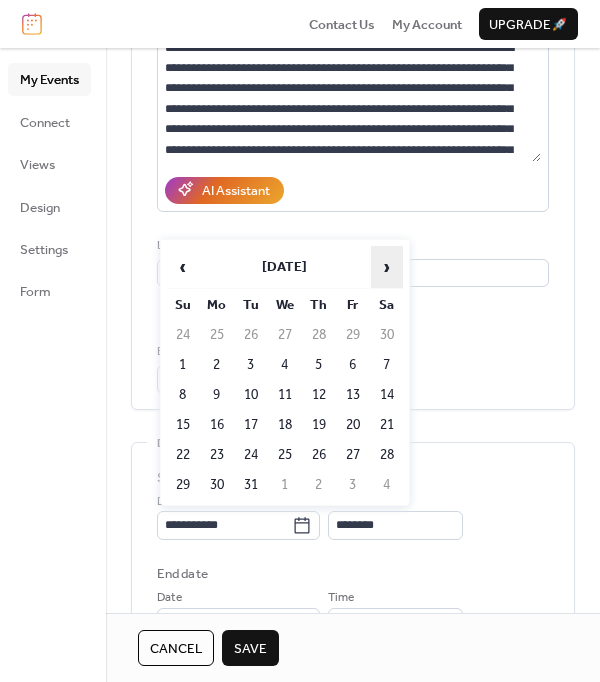 click on "›" at bounding box center [387, 267] 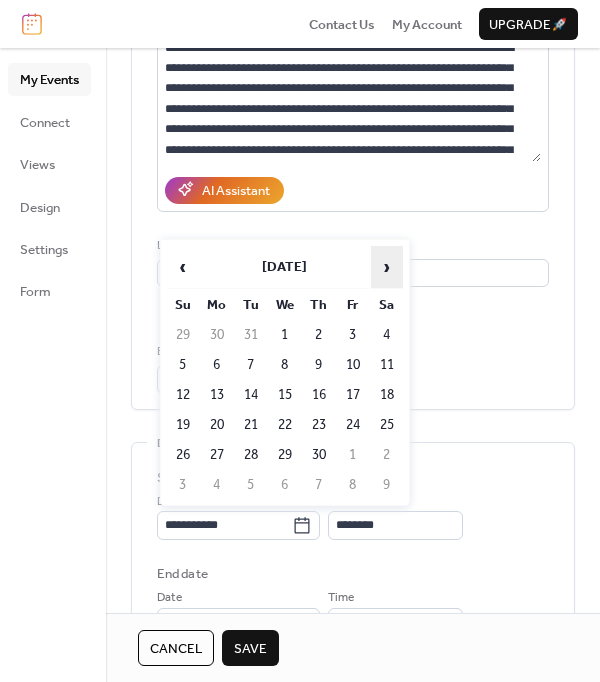 click on "›" at bounding box center [387, 267] 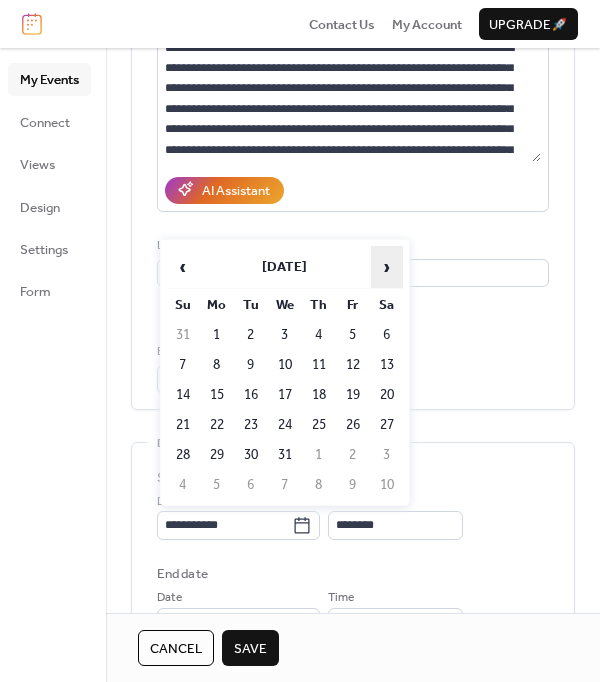 click on "›" at bounding box center [387, 267] 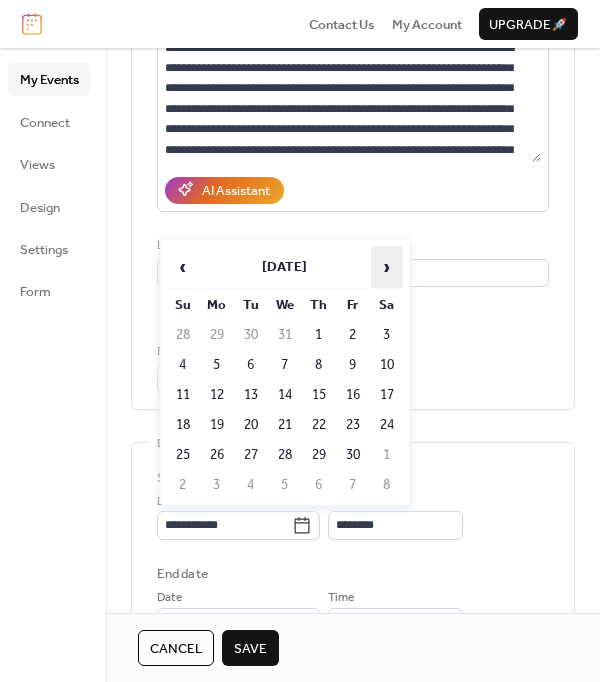 click on "›" at bounding box center [387, 267] 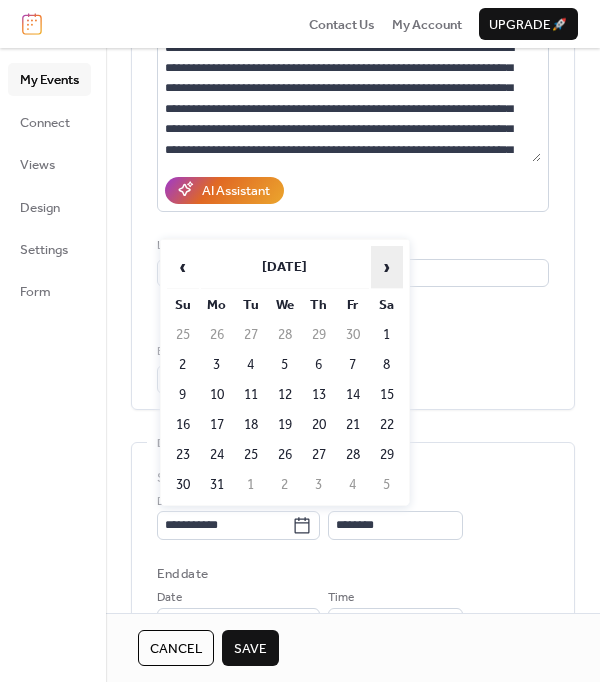 click on "›" at bounding box center [387, 267] 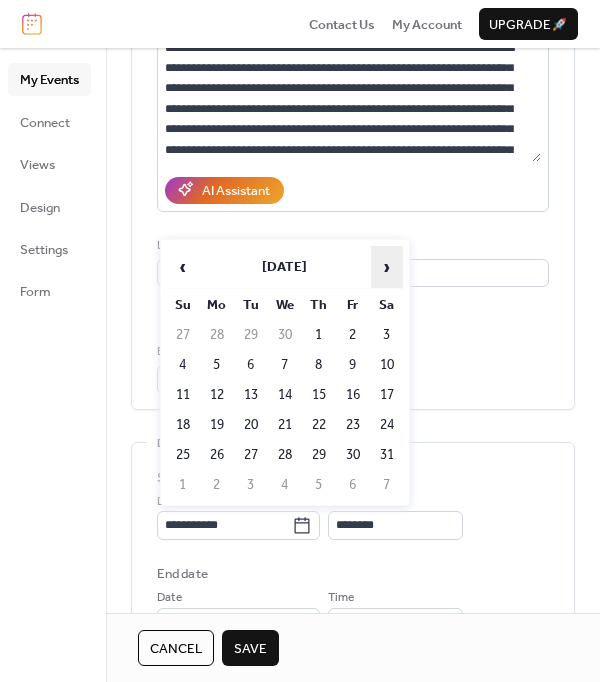 click on "›" at bounding box center (387, 267) 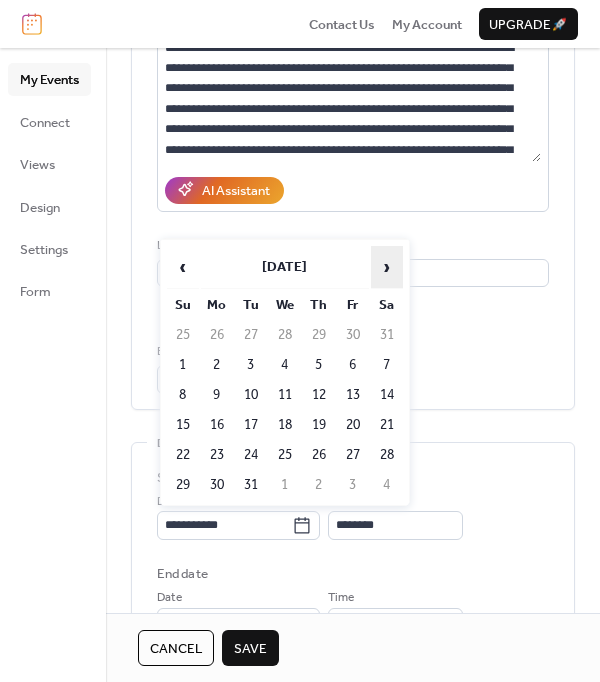 click on "›" at bounding box center (387, 267) 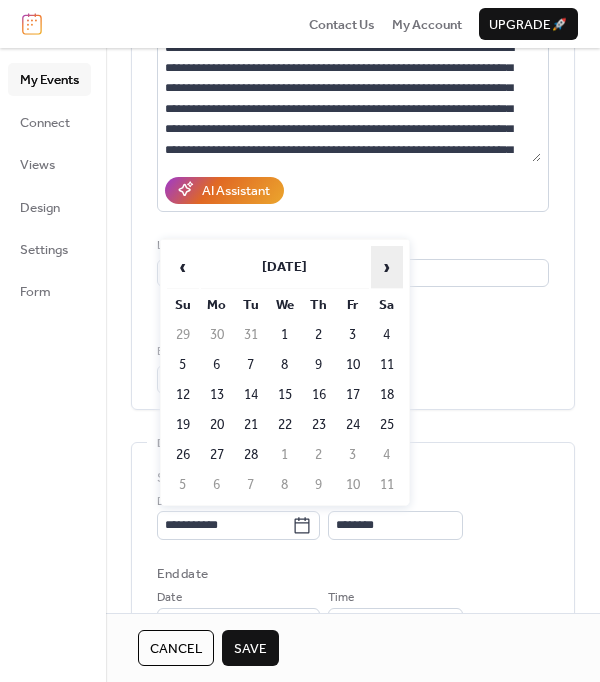 click on "›" at bounding box center [387, 267] 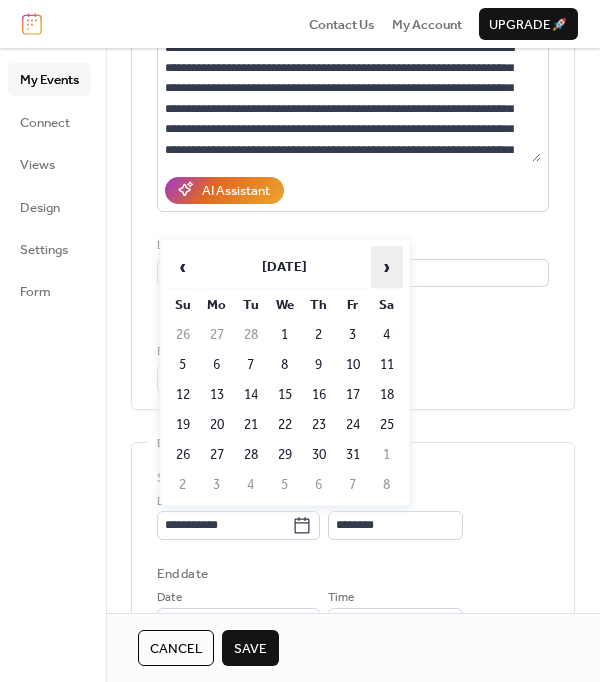 click on "›" at bounding box center (387, 267) 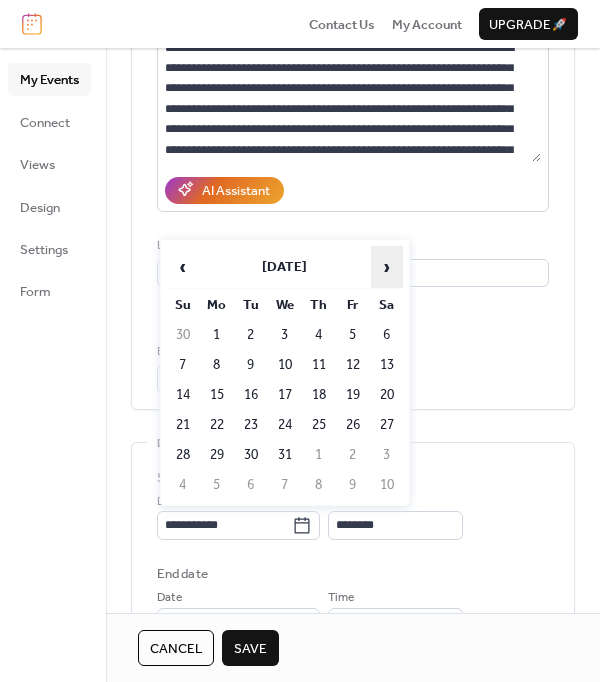 click on "›" at bounding box center [387, 267] 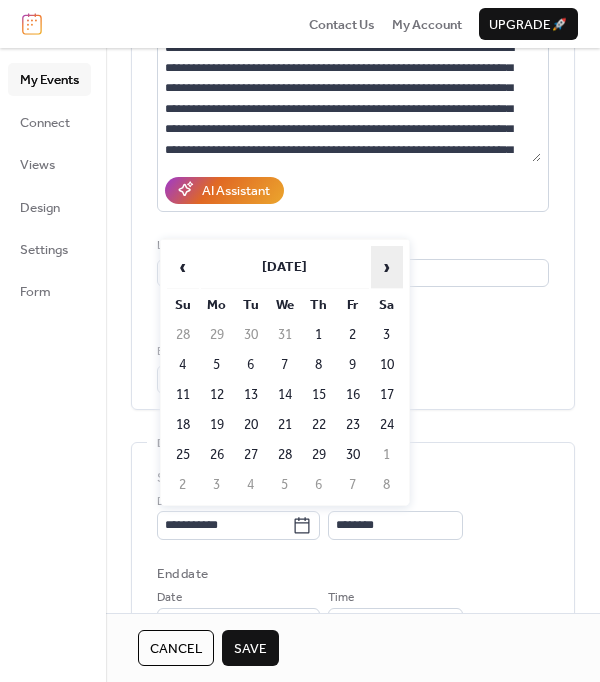 click on "›" at bounding box center (387, 267) 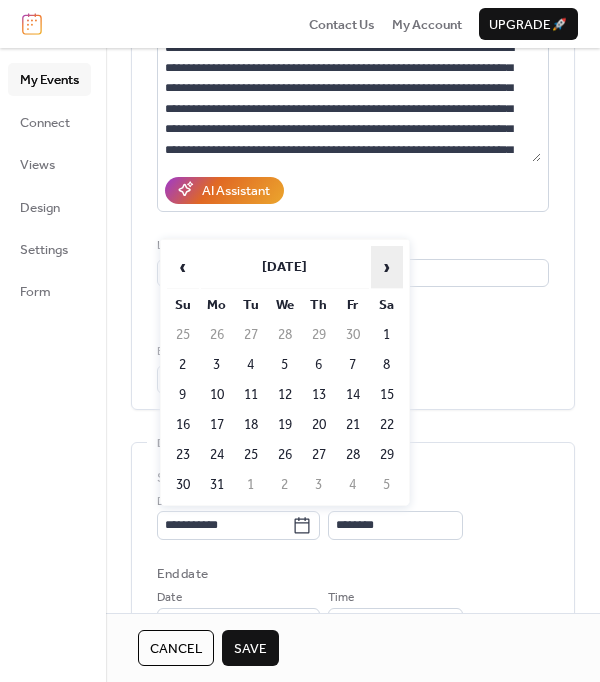 click on "›" at bounding box center (387, 267) 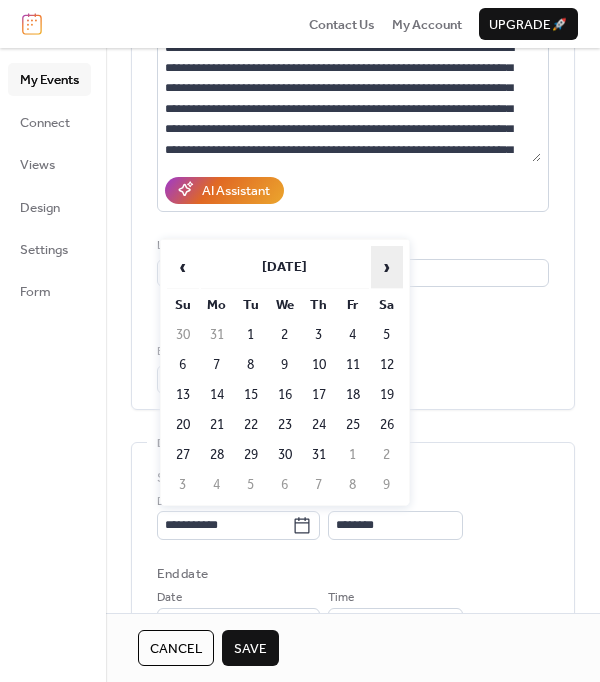 click on "›" at bounding box center [387, 267] 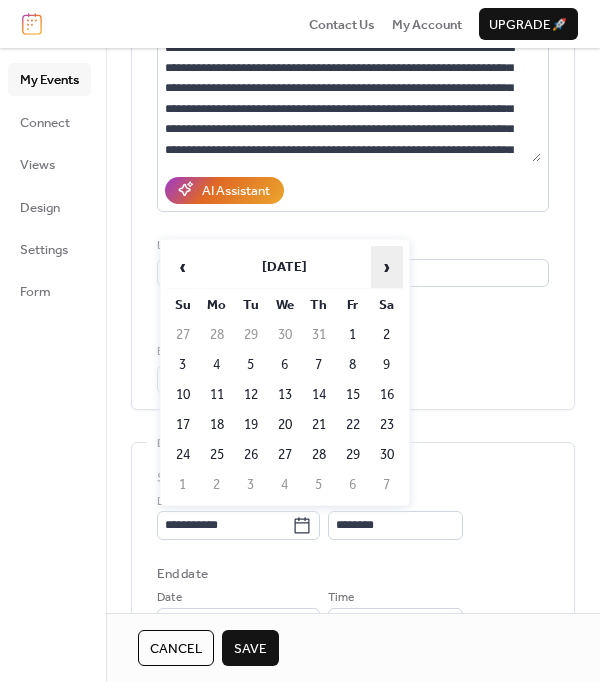 click on "›" at bounding box center (387, 267) 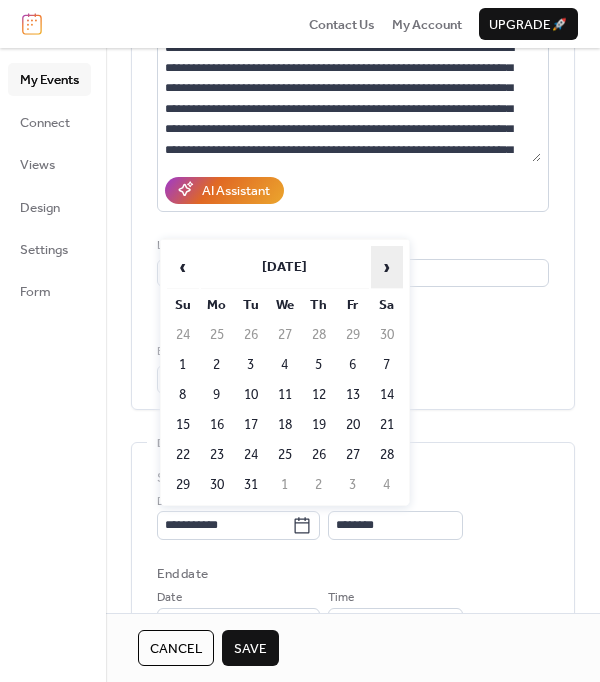 click on "›" at bounding box center [387, 267] 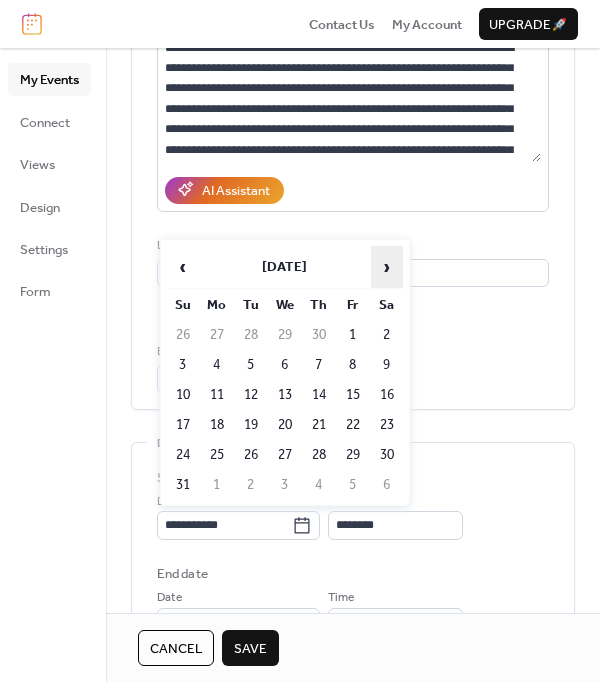 click on "›" at bounding box center [387, 267] 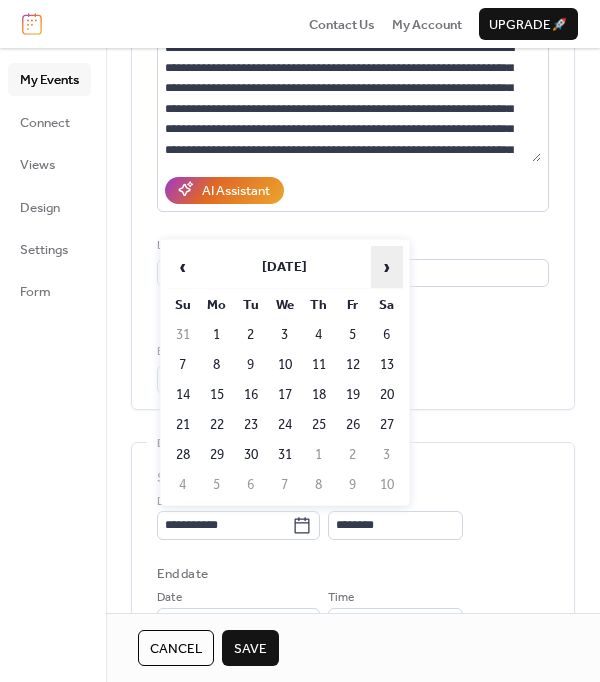 click on "›" at bounding box center (387, 267) 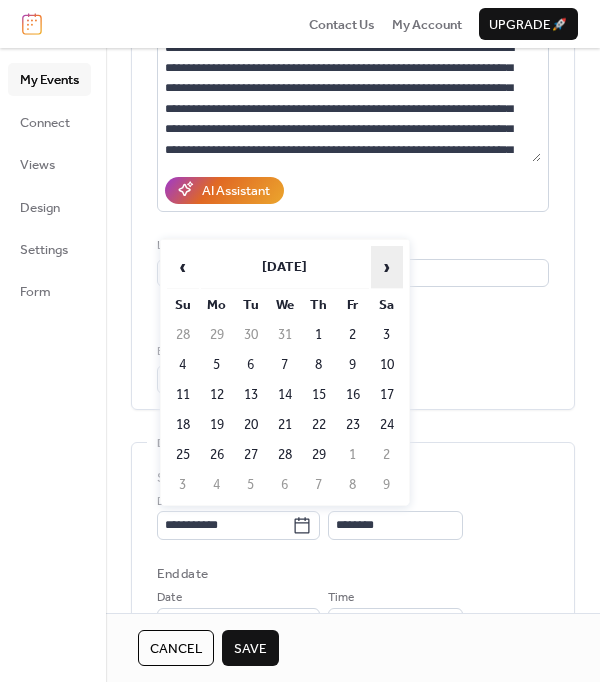 click on "›" at bounding box center (387, 267) 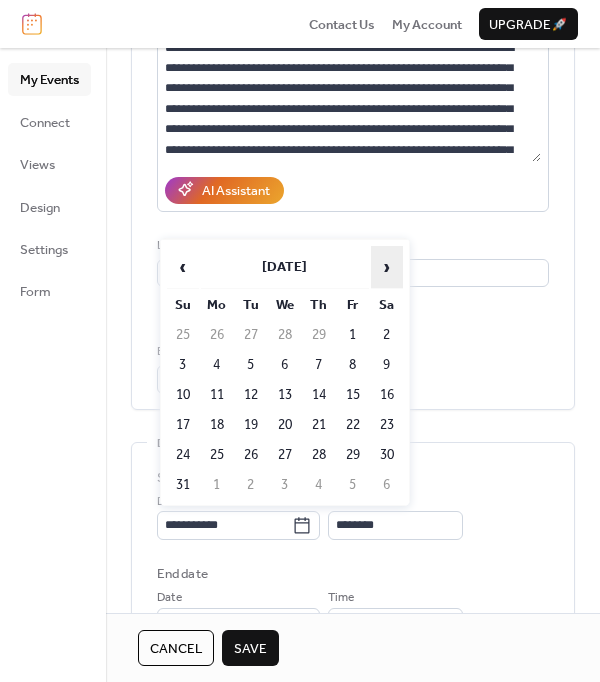 click on "›" at bounding box center [387, 267] 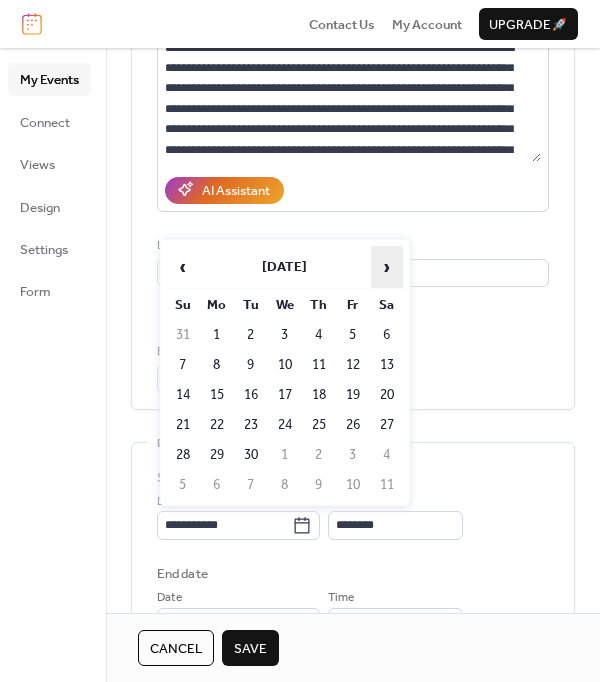 click on "›" at bounding box center (387, 267) 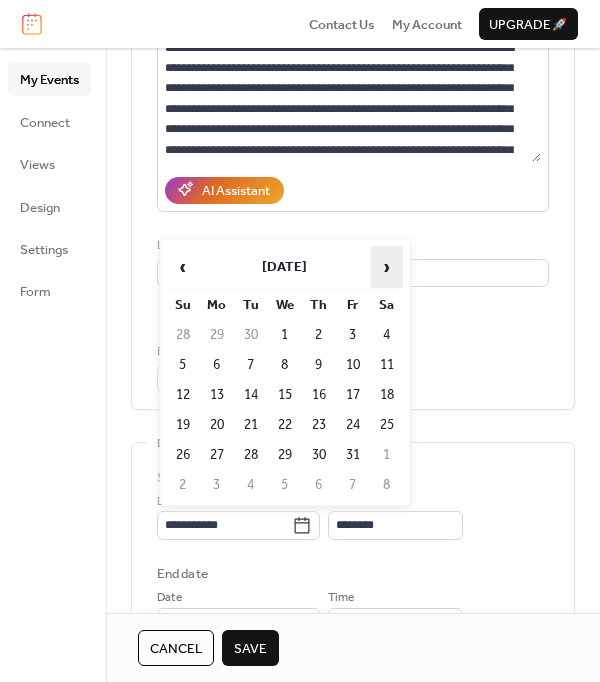 click on "›" at bounding box center [387, 267] 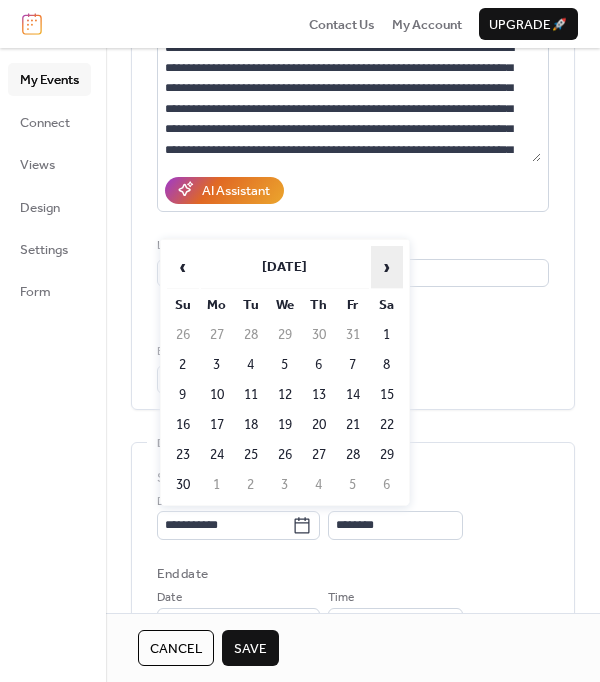 click on "›" at bounding box center [387, 267] 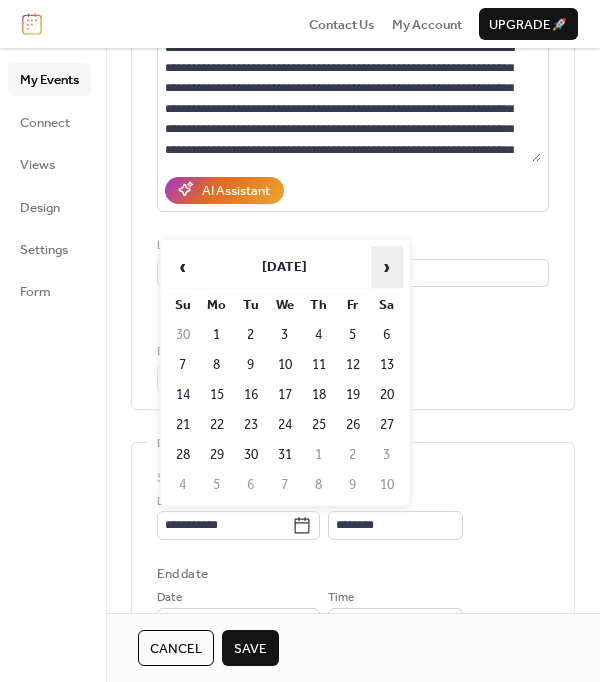click on "›" at bounding box center [387, 267] 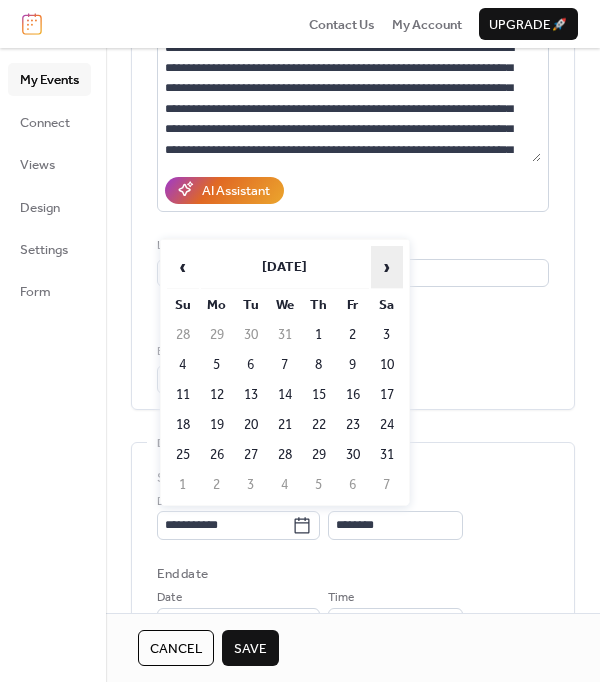 click on "›" at bounding box center [387, 267] 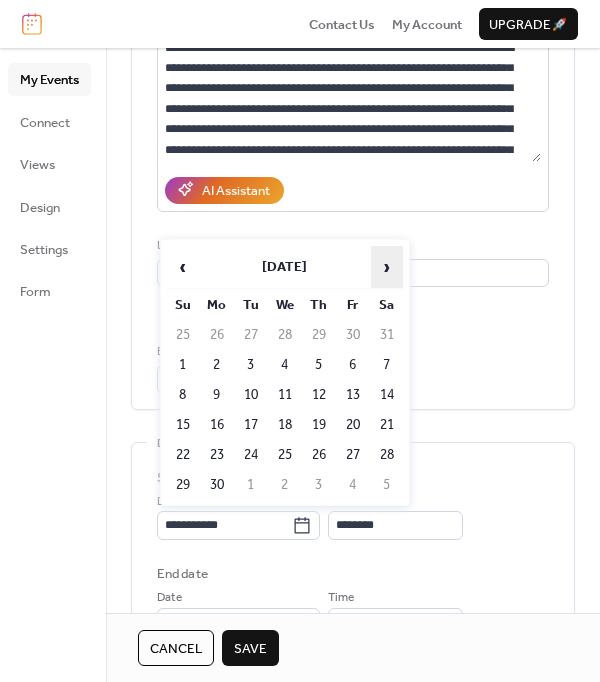 click on "›" at bounding box center (387, 267) 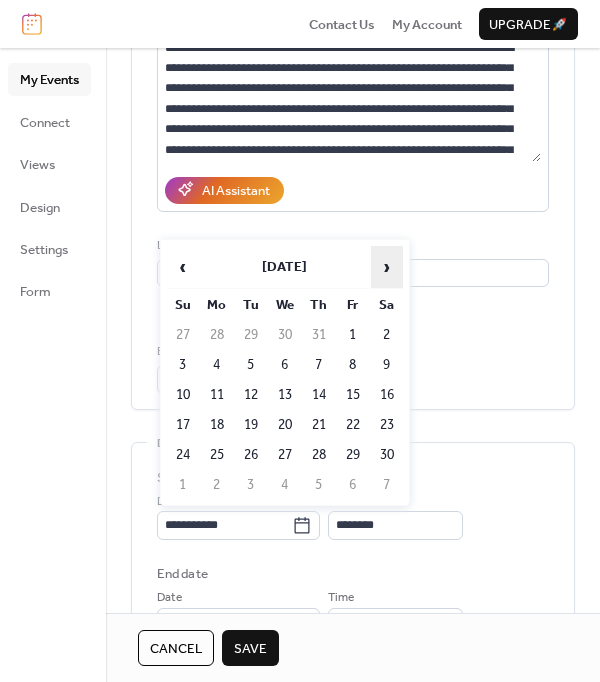 click on "›" at bounding box center [387, 267] 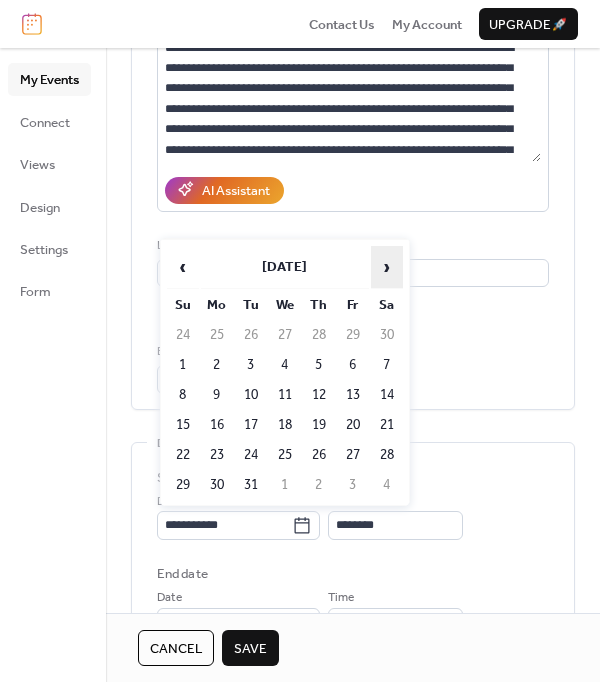 click on "›" at bounding box center (387, 267) 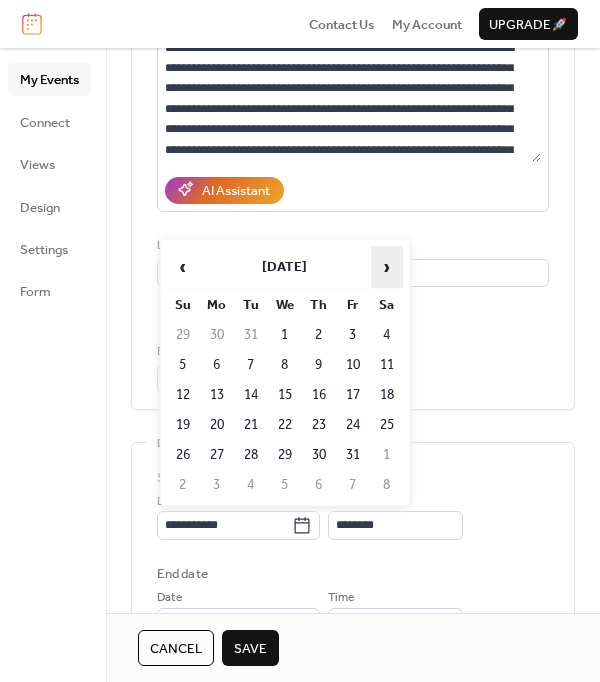 click on "›" at bounding box center [387, 267] 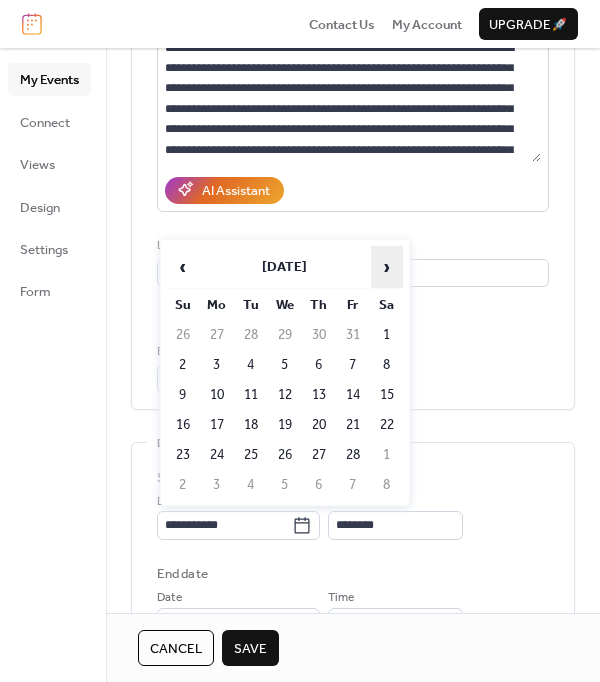 click on "›" at bounding box center [387, 267] 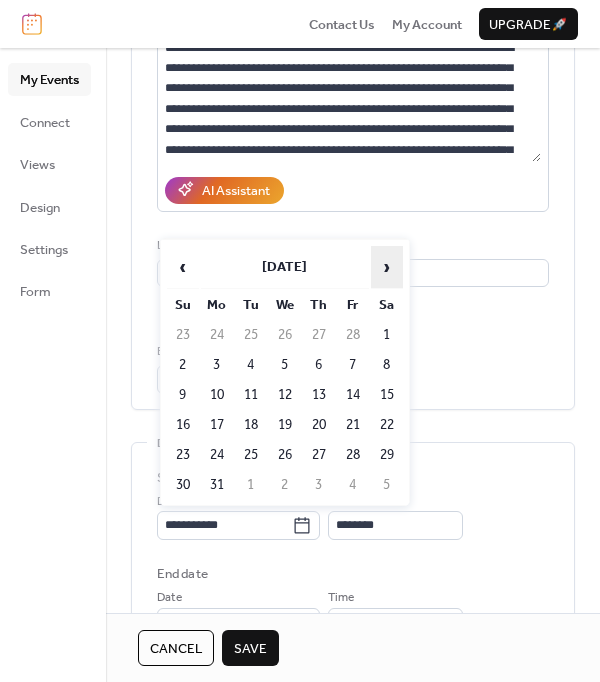 click on "›" at bounding box center (387, 267) 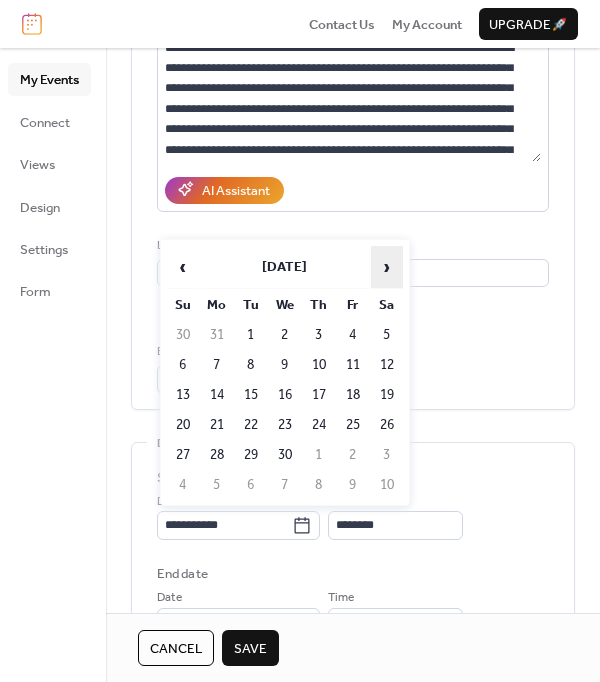 click on "›" at bounding box center [387, 267] 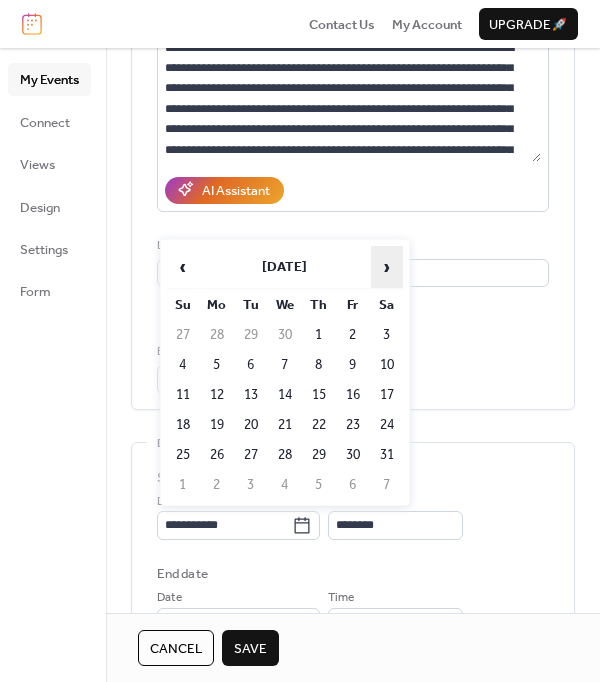 click on "›" at bounding box center (387, 267) 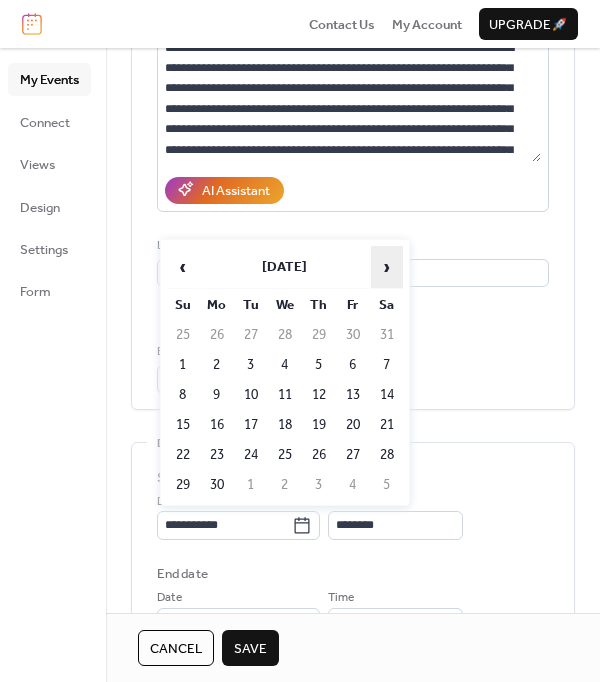 click on "›" at bounding box center [387, 267] 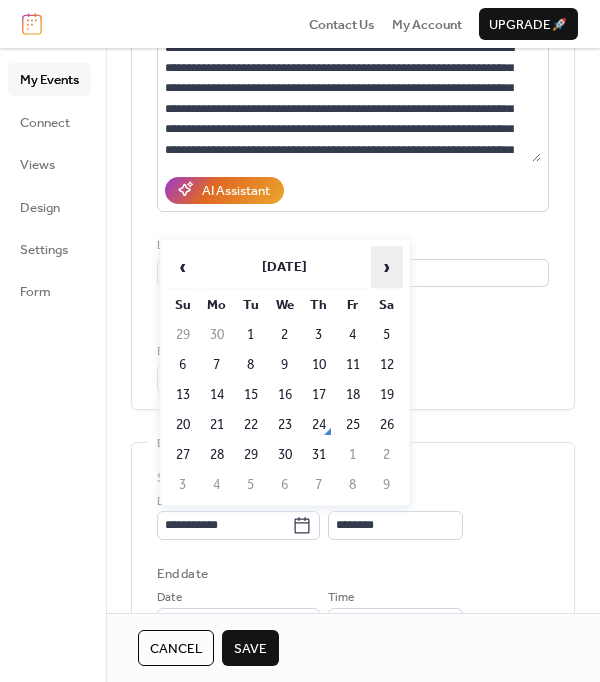 click on "›" at bounding box center [387, 267] 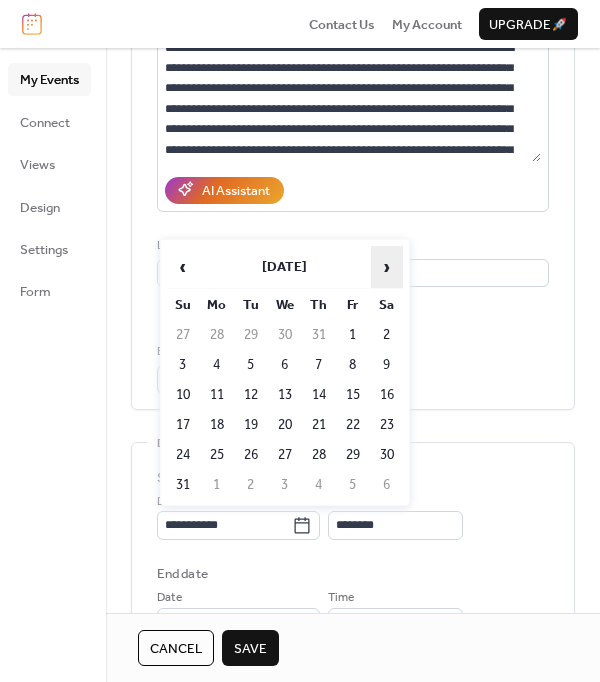 click on "›" at bounding box center (387, 267) 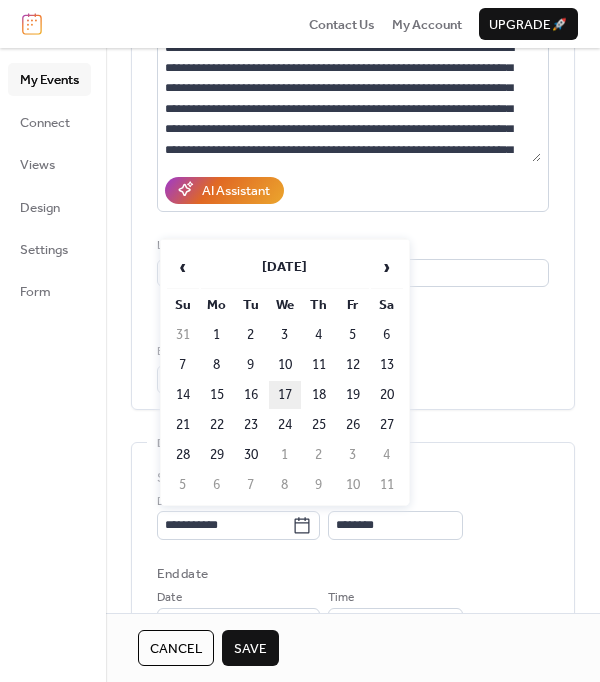 click on "17" at bounding box center (285, 395) 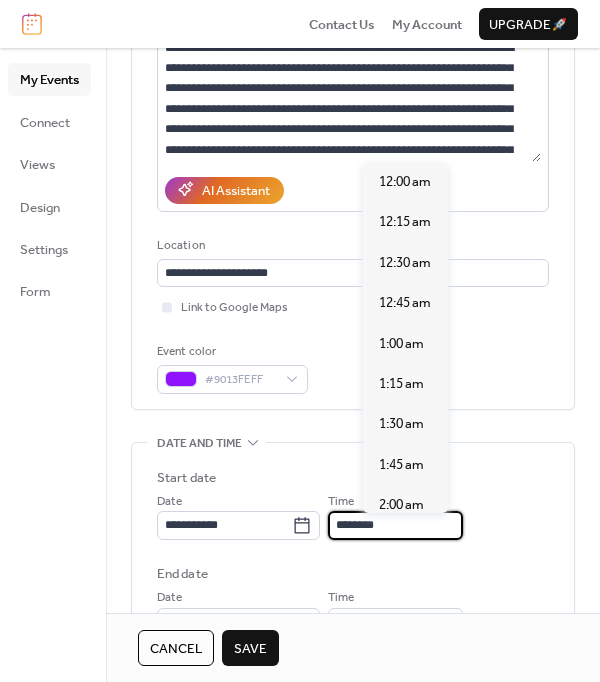 click on "********" at bounding box center (395, 525) 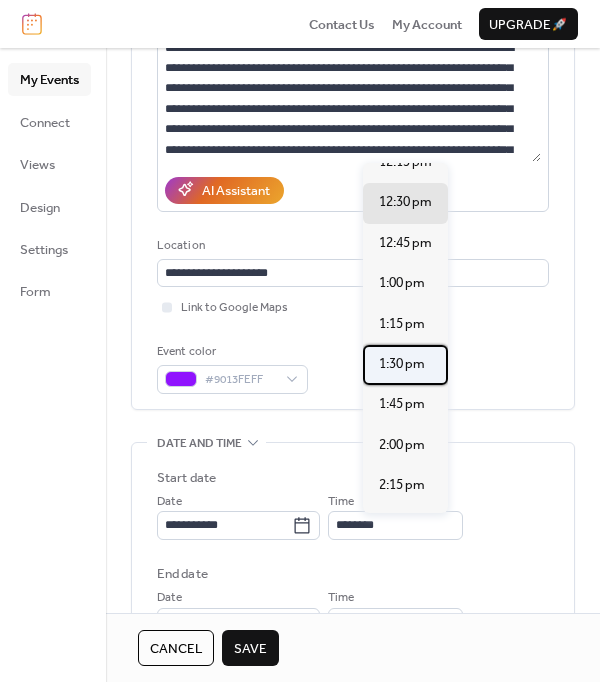 click on "1:30 pm" at bounding box center (402, 364) 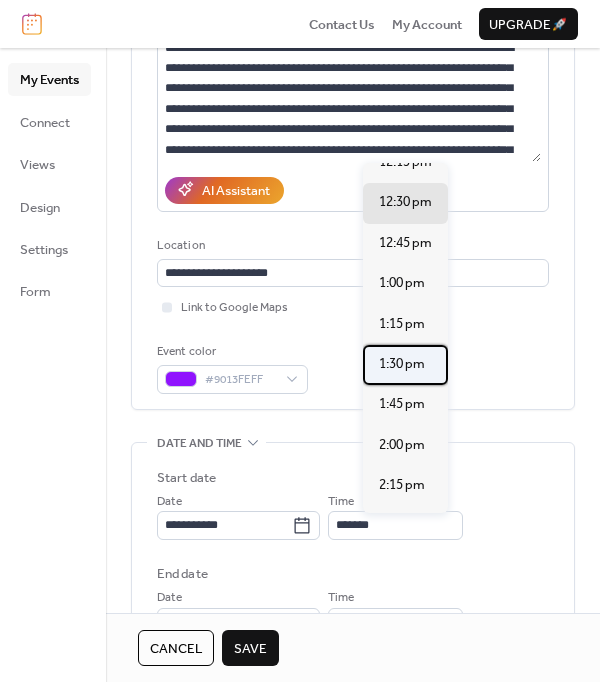type on "*******" 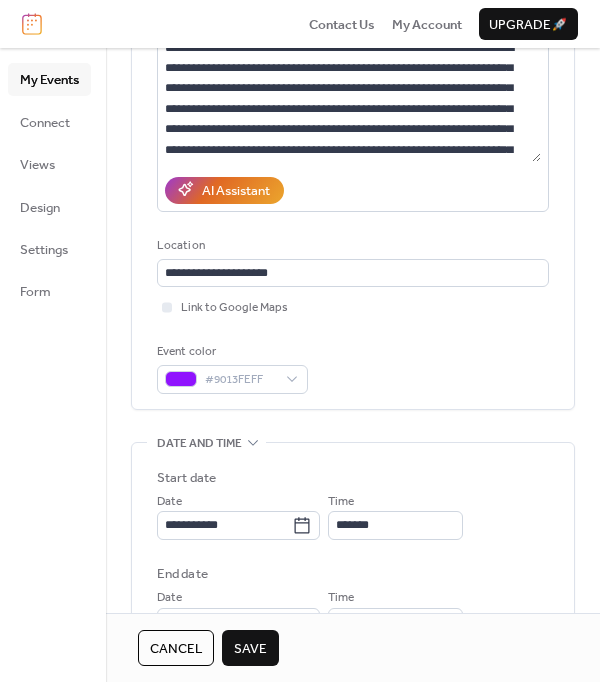 click on "**********" at bounding box center [238, 611] 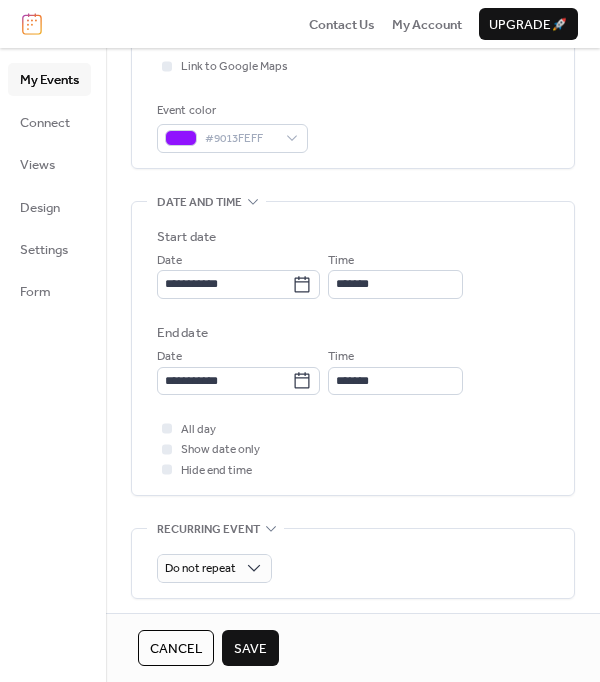 scroll, scrollTop: 495, scrollLeft: 0, axis: vertical 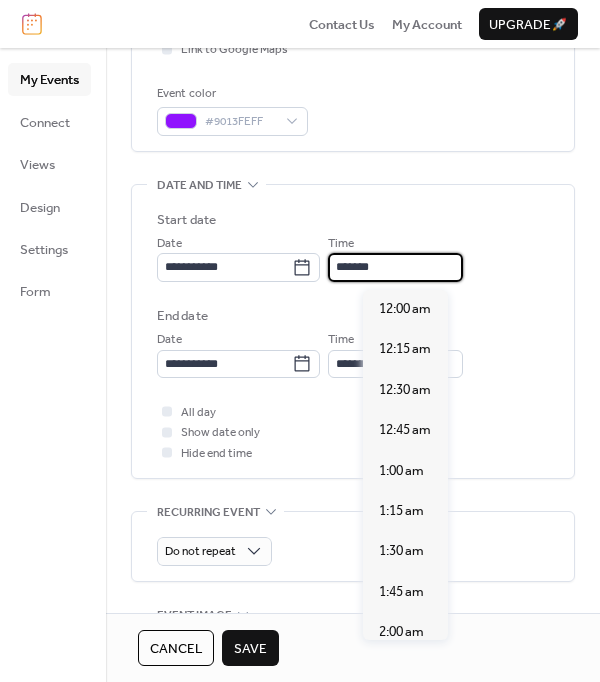 click on "*******" at bounding box center [395, 267] 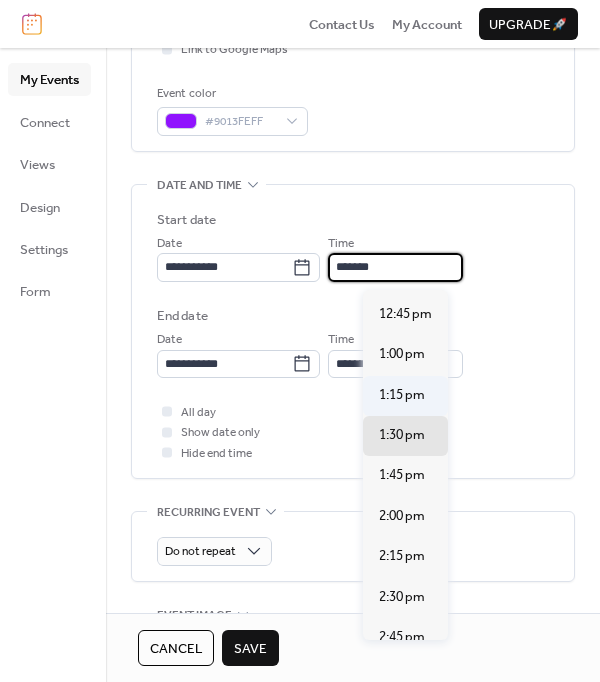 scroll, scrollTop: 2044, scrollLeft: 0, axis: vertical 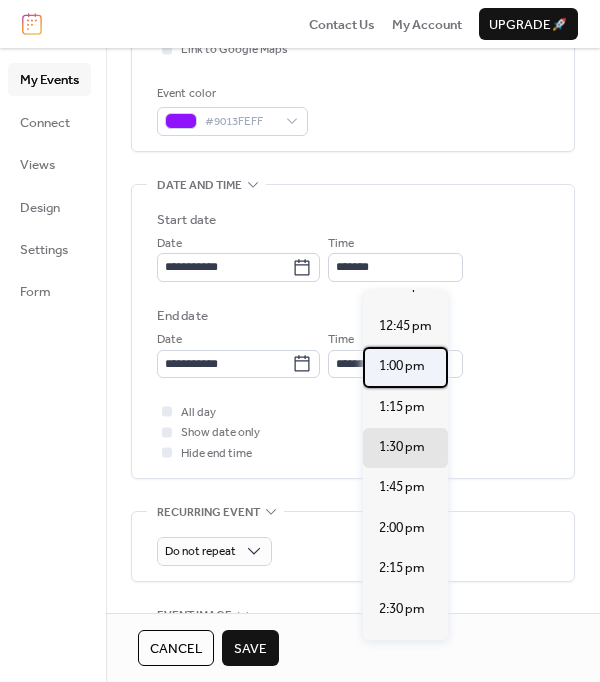click on "1:00 pm" at bounding box center (402, 366) 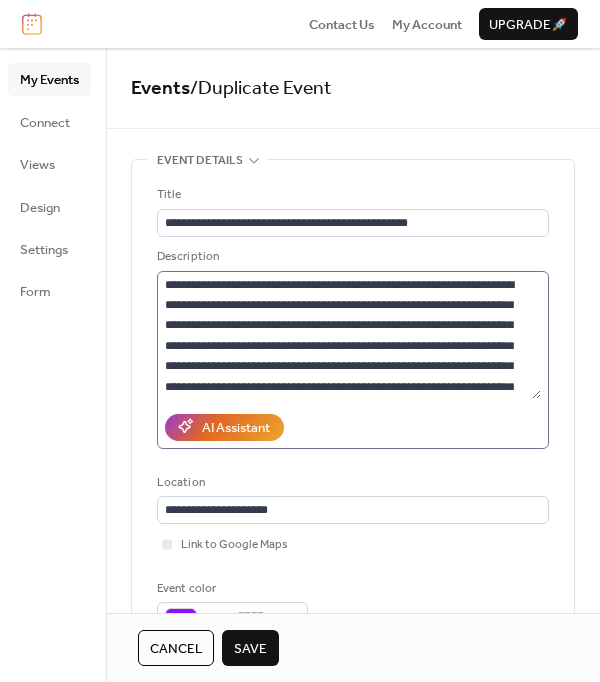 scroll, scrollTop: 0, scrollLeft: 0, axis: both 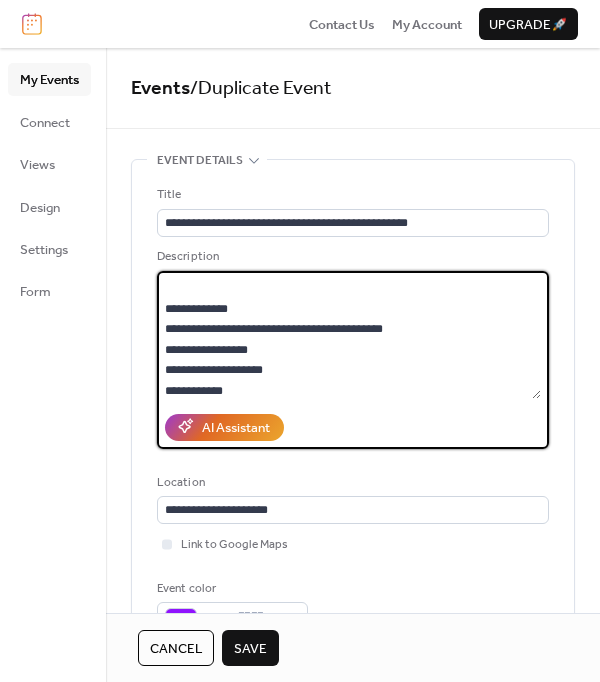 drag, startPoint x: 259, startPoint y: 384, endPoint x: 138, endPoint y: 309, distance: 142.3587 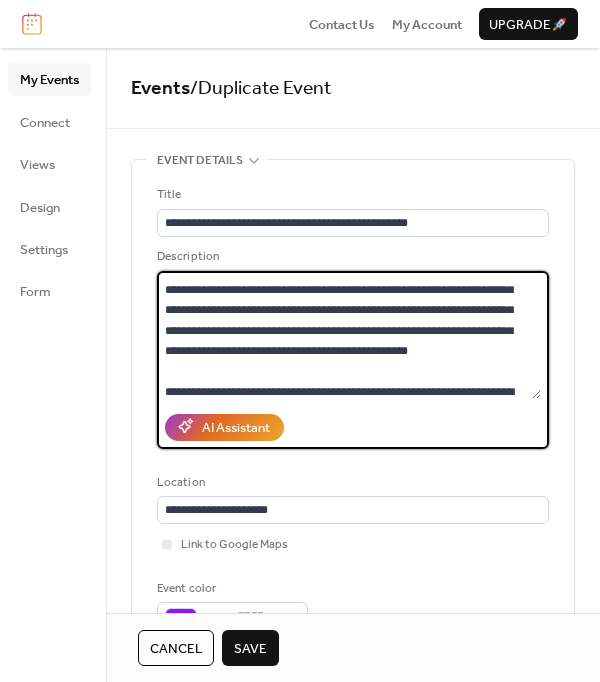 scroll, scrollTop: 140, scrollLeft: 0, axis: vertical 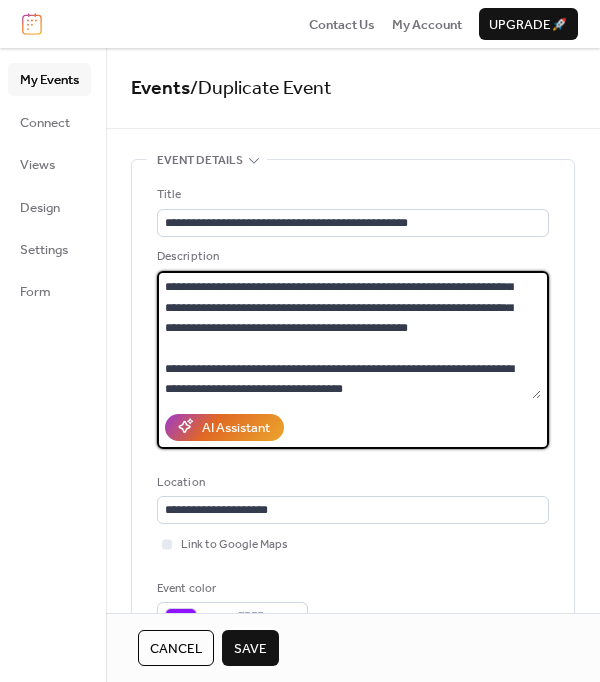 type on "**********" 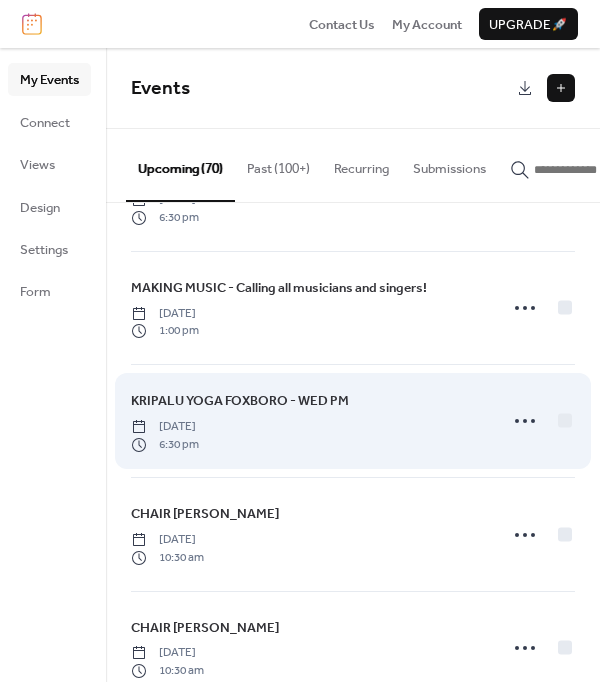 scroll, scrollTop: 1214, scrollLeft: 0, axis: vertical 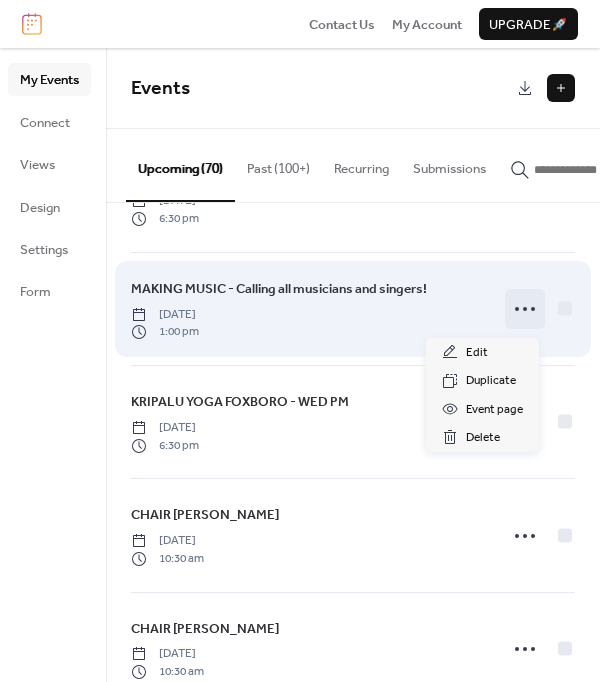 click 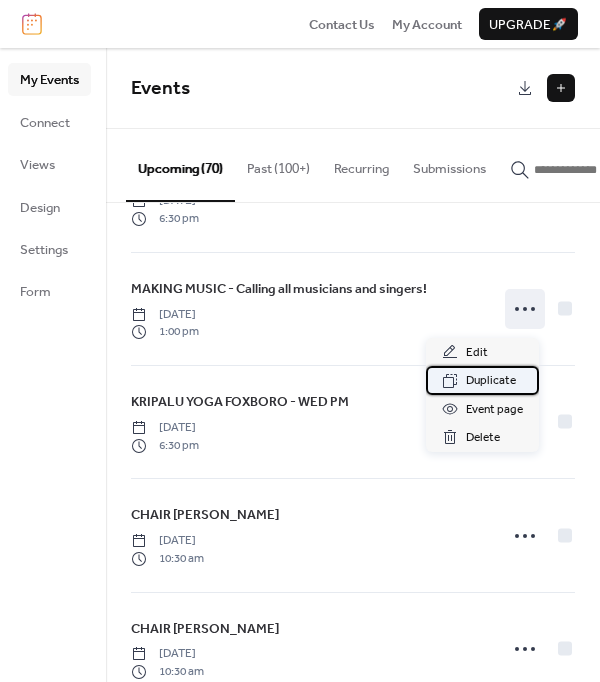 click on "Duplicate" at bounding box center (491, 381) 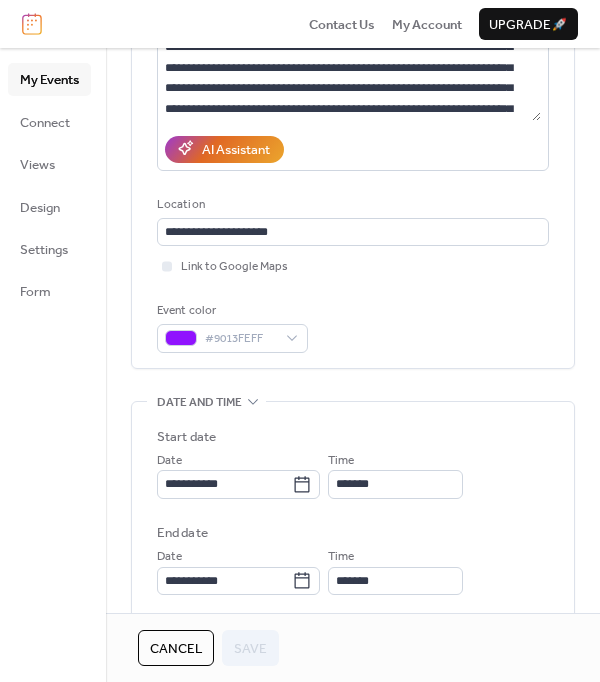 scroll, scrollTop: 279, scrollLeft: 0, axis: vertical 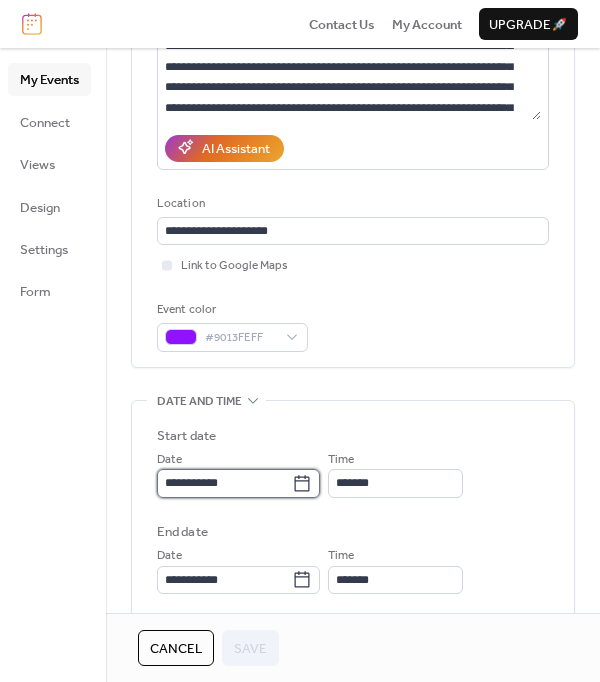 click on "**********" at bounding box center [224, 483] 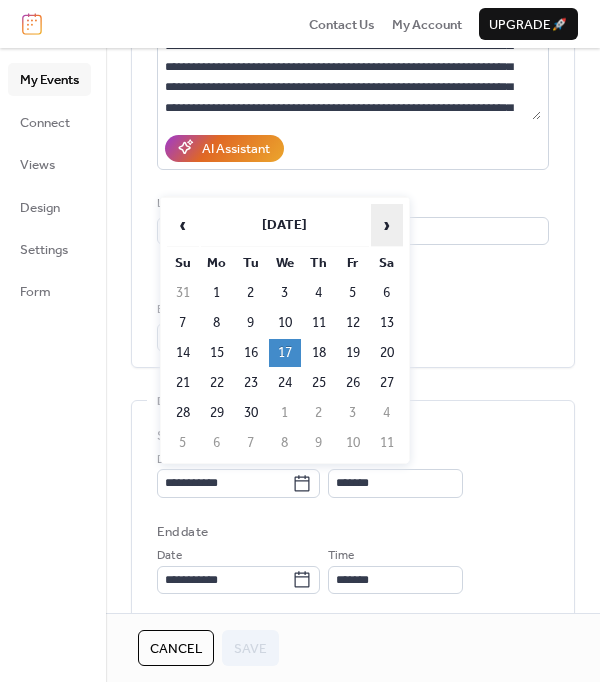 click on "›" at bounding box center [387, 225] 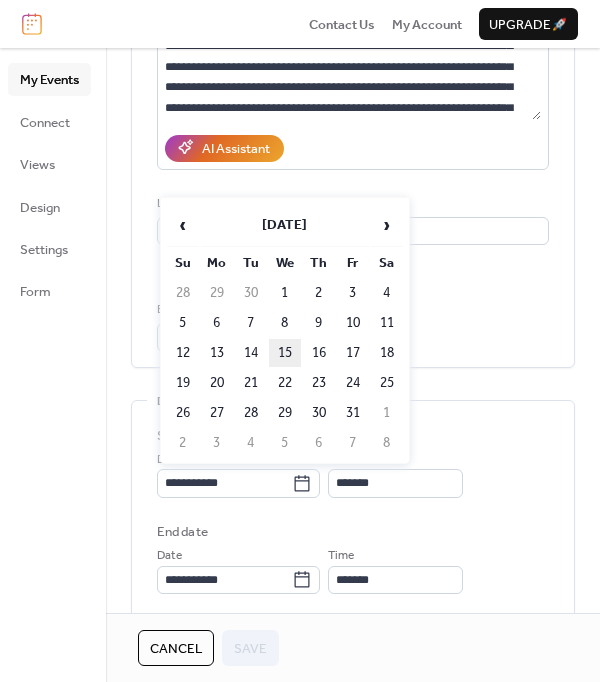 click on "15" at bounding box center (285, 353) 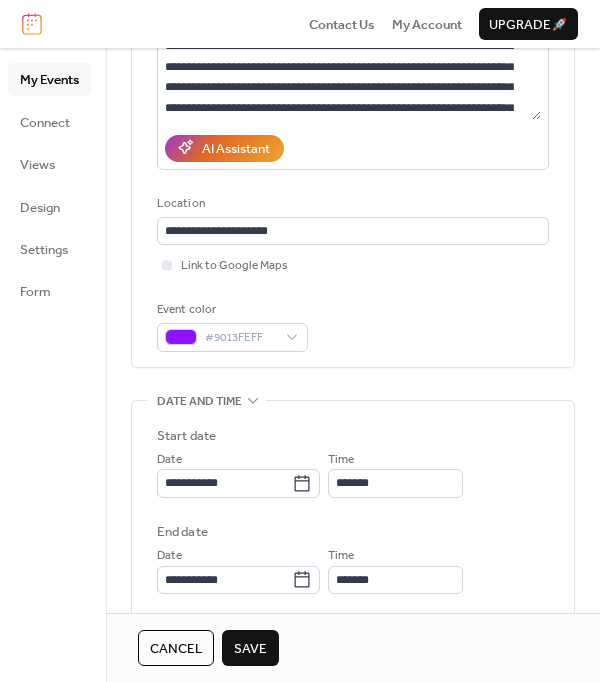 type on "**********" 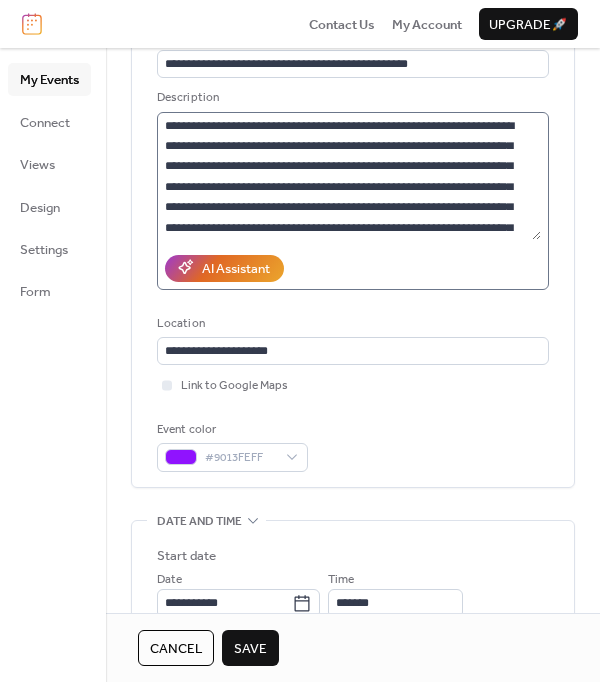 scroll, scrollTop: 166, scrollLeft: 0, axis: vertical 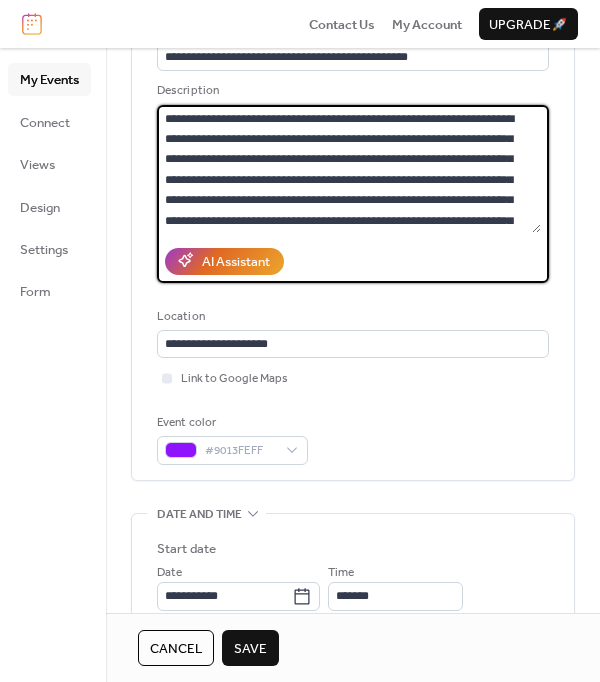 drag, startPoint x: 510, startPoint y: 158, endPoint x: 128, endPoint y: 88, distance: 388.36066 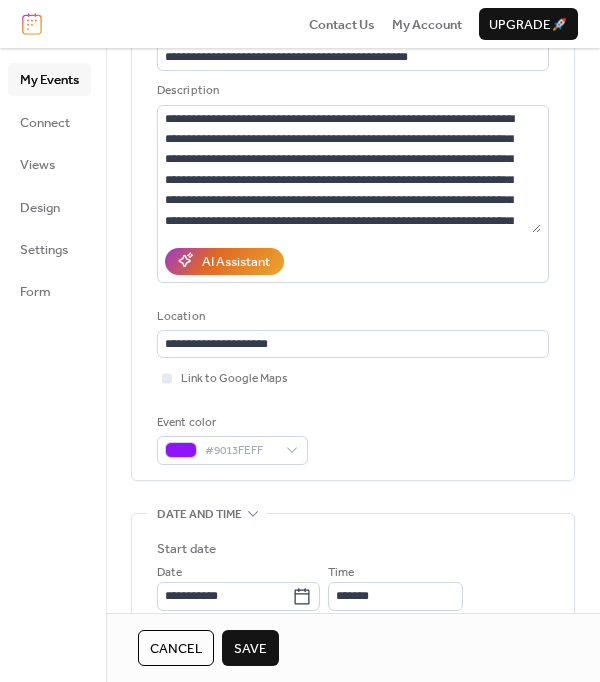 click on "Save" at bounding box center (250, 649) 